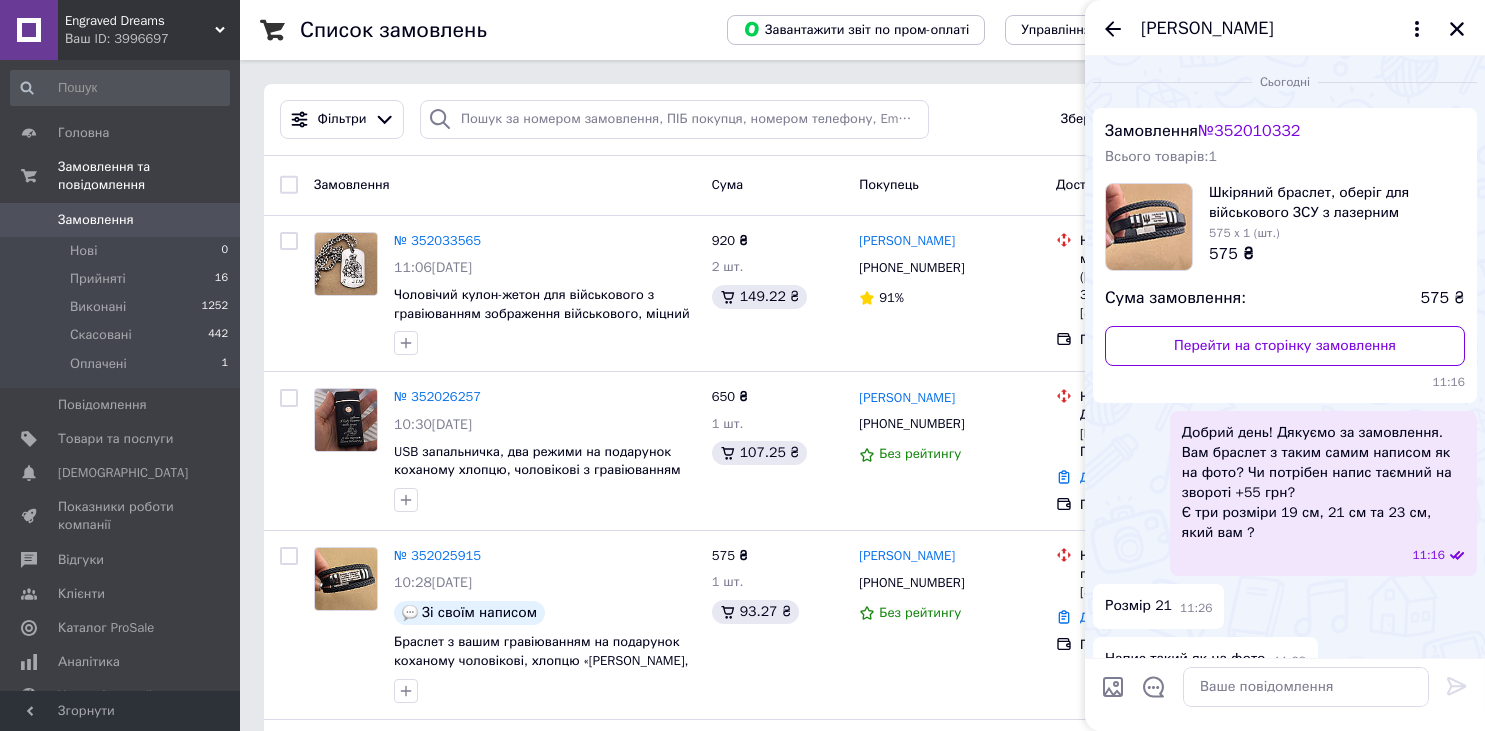 scroll, scrollTop: 845, scrollLeft: 0, axis: vertical 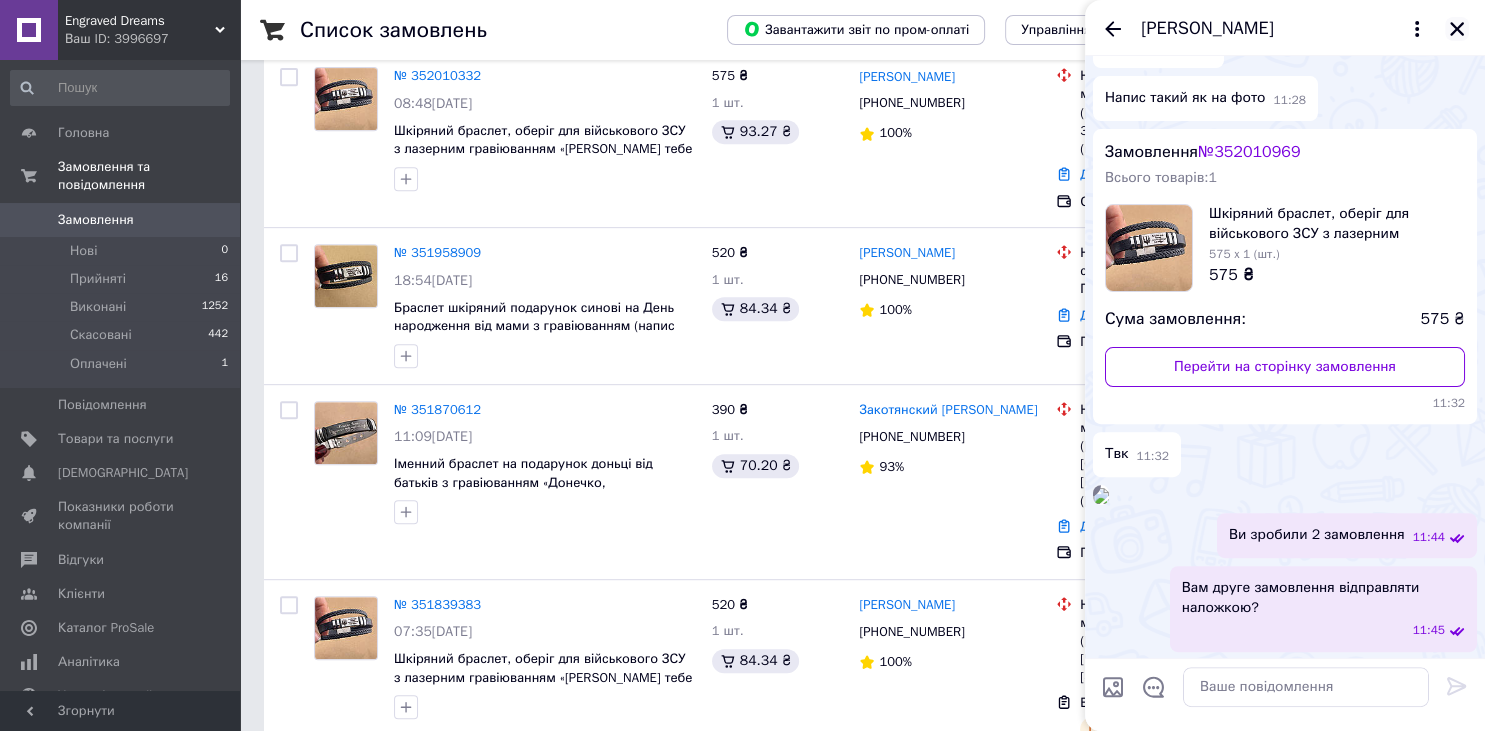 click 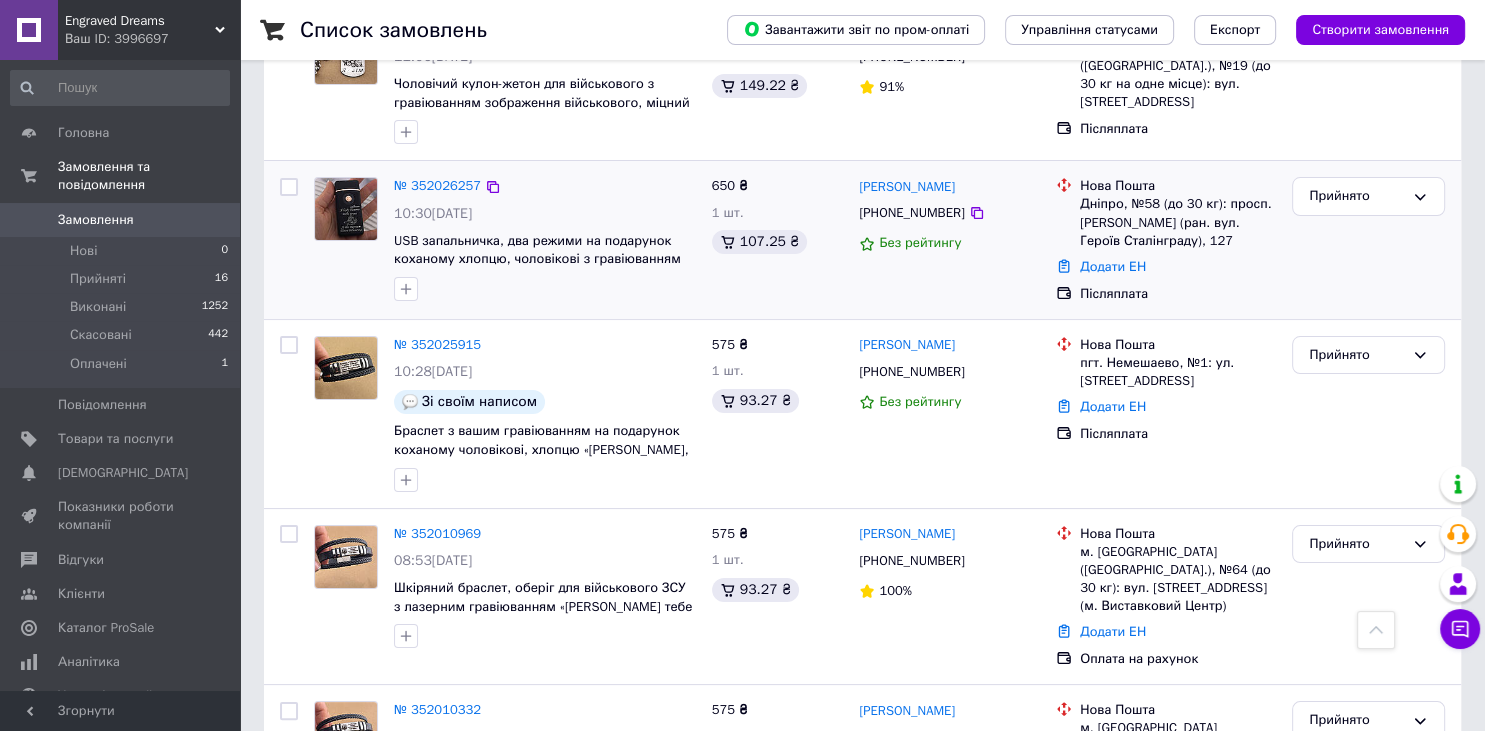 scroll, scrollTop: 0, scrollLeft: 0, axis: both 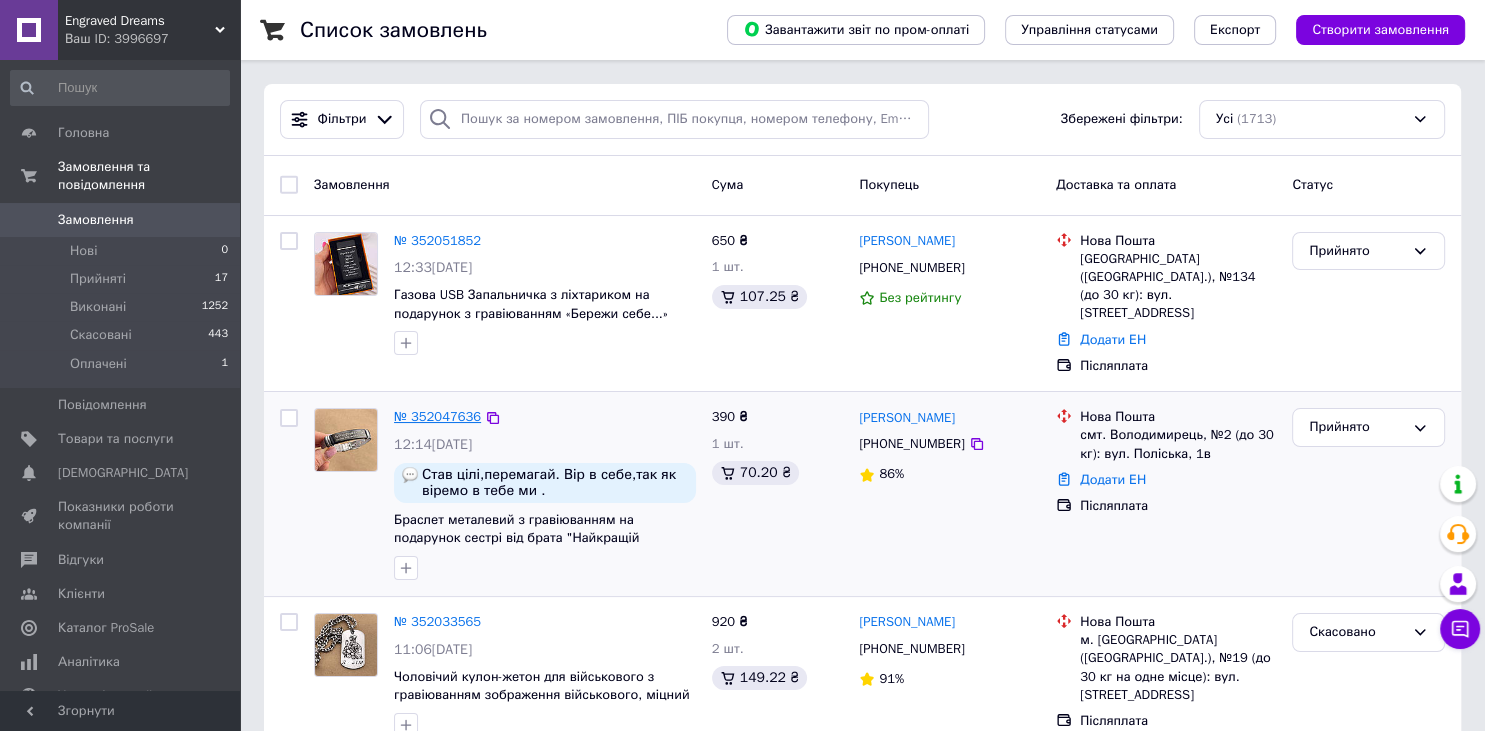 click on "№ 352047636" at bounding box center [437, 416] 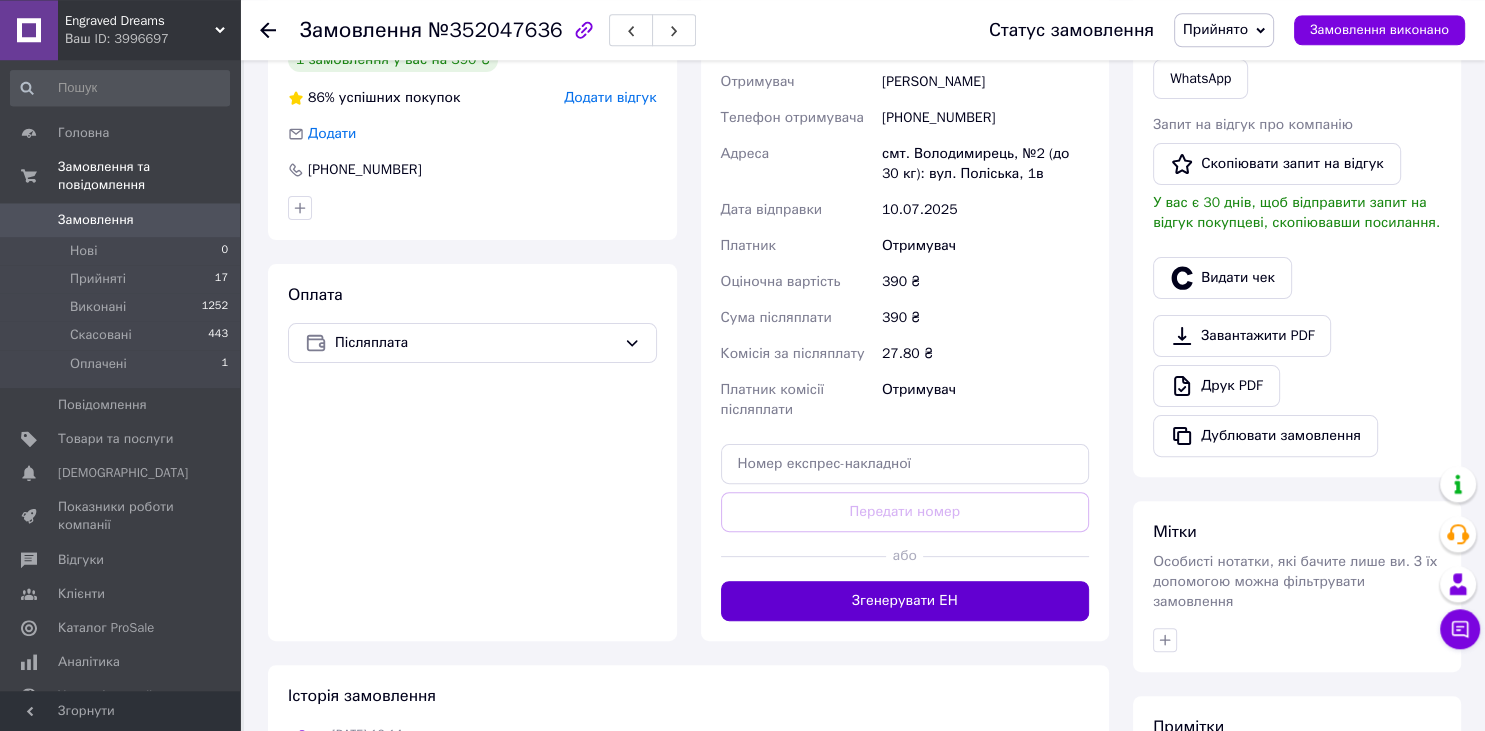 scroll, scrollTop: 528, scrollLeft: 0, axis: vertical 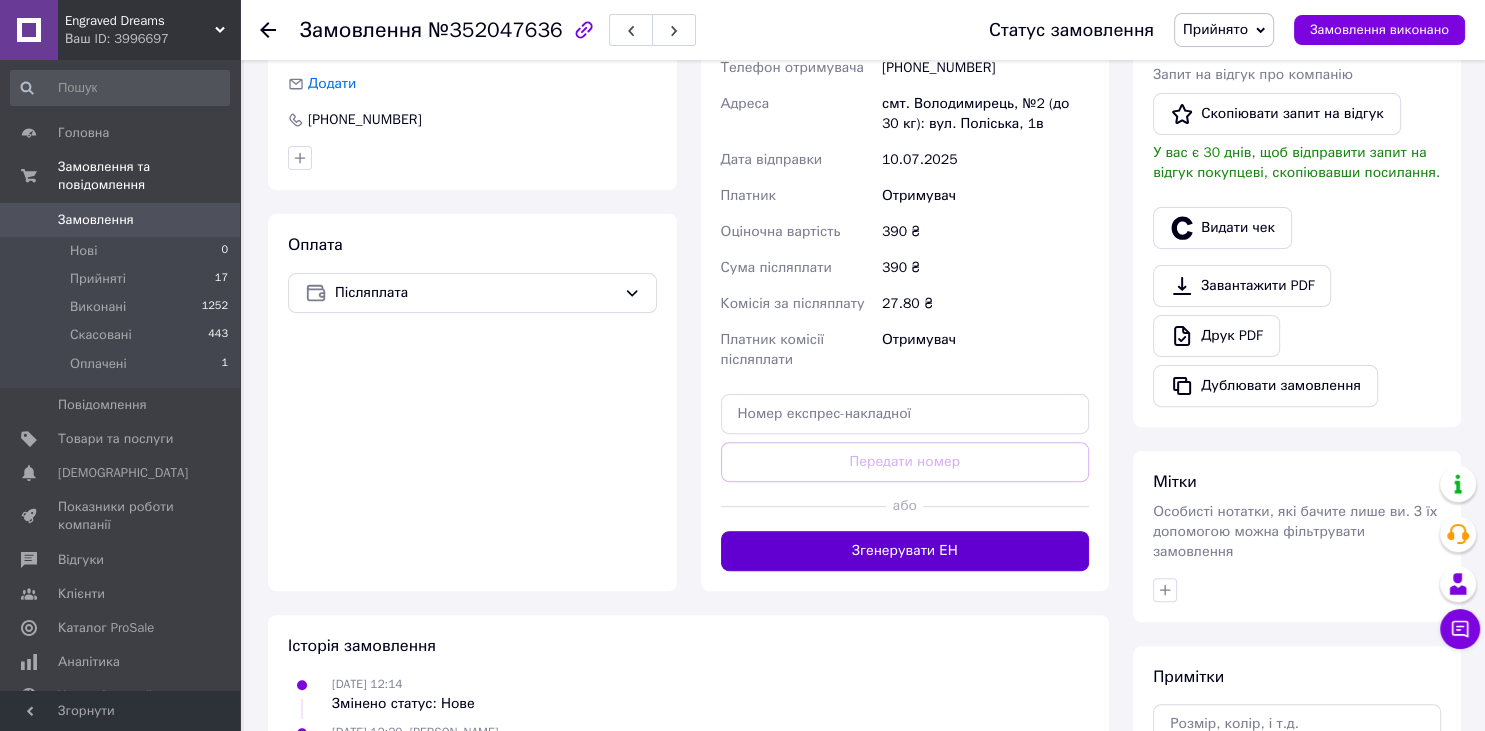 click on "Згенерувати ЕН" at bounding box center (905, 551) 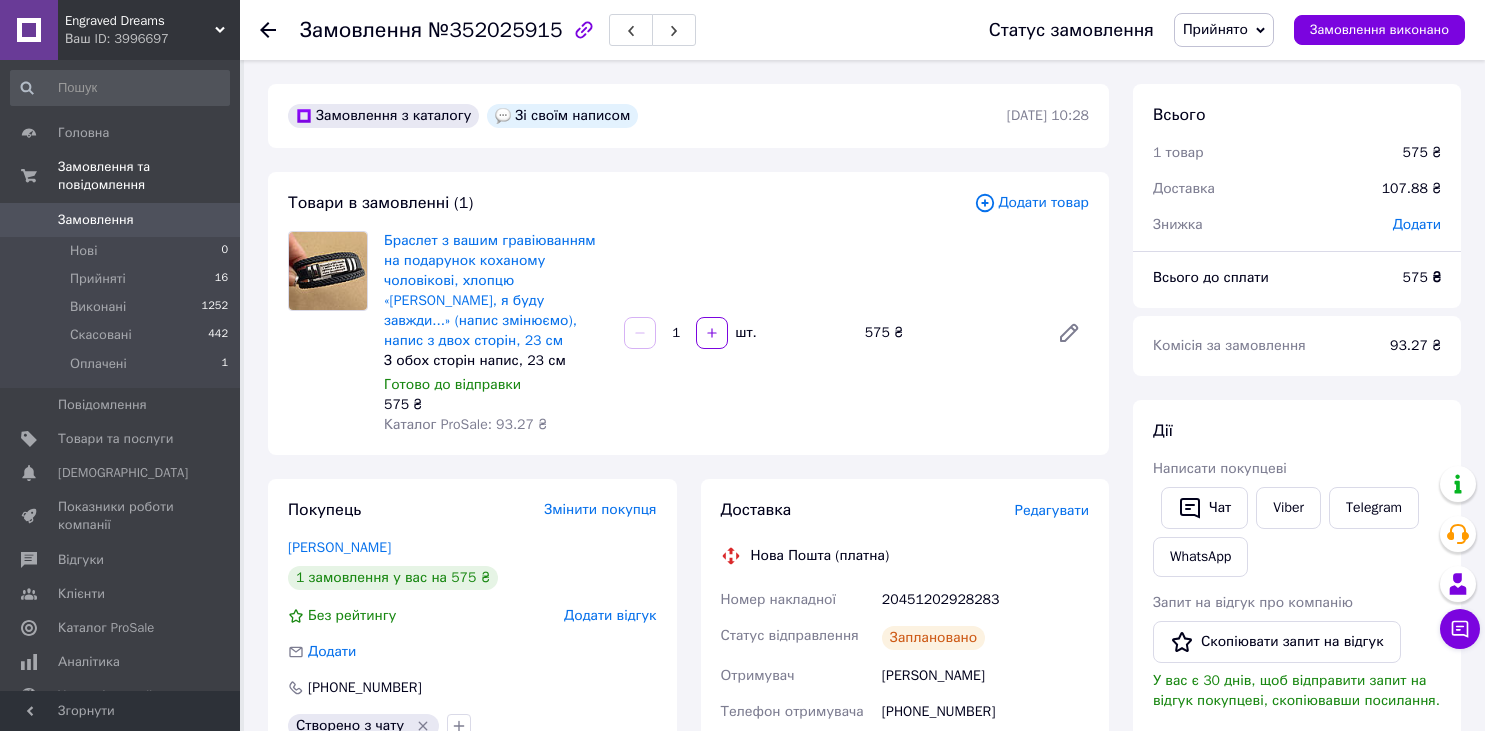 scroll, scrollTop: 0, scrollLeft: 0, axis: both 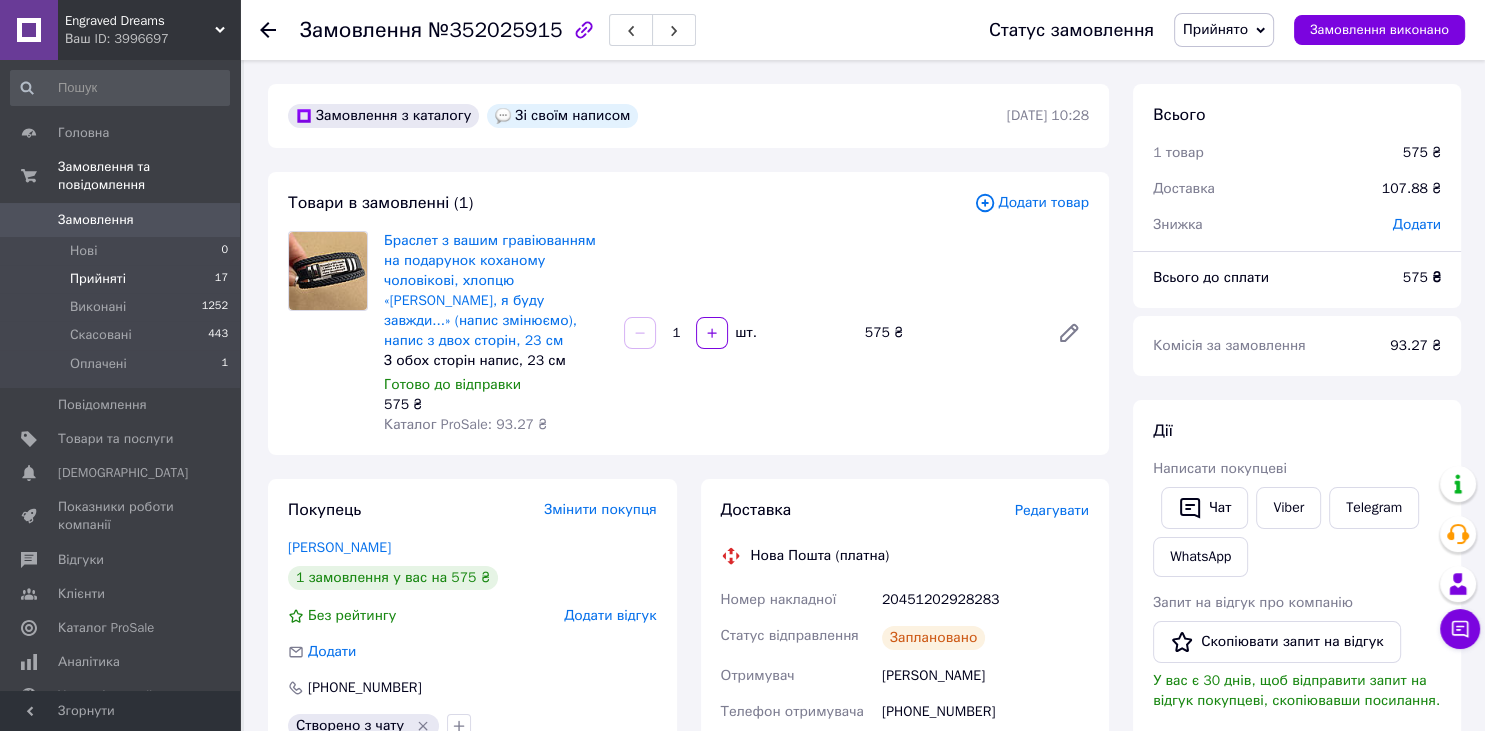 click on "Прийняті" at bounding box center (98, 279) 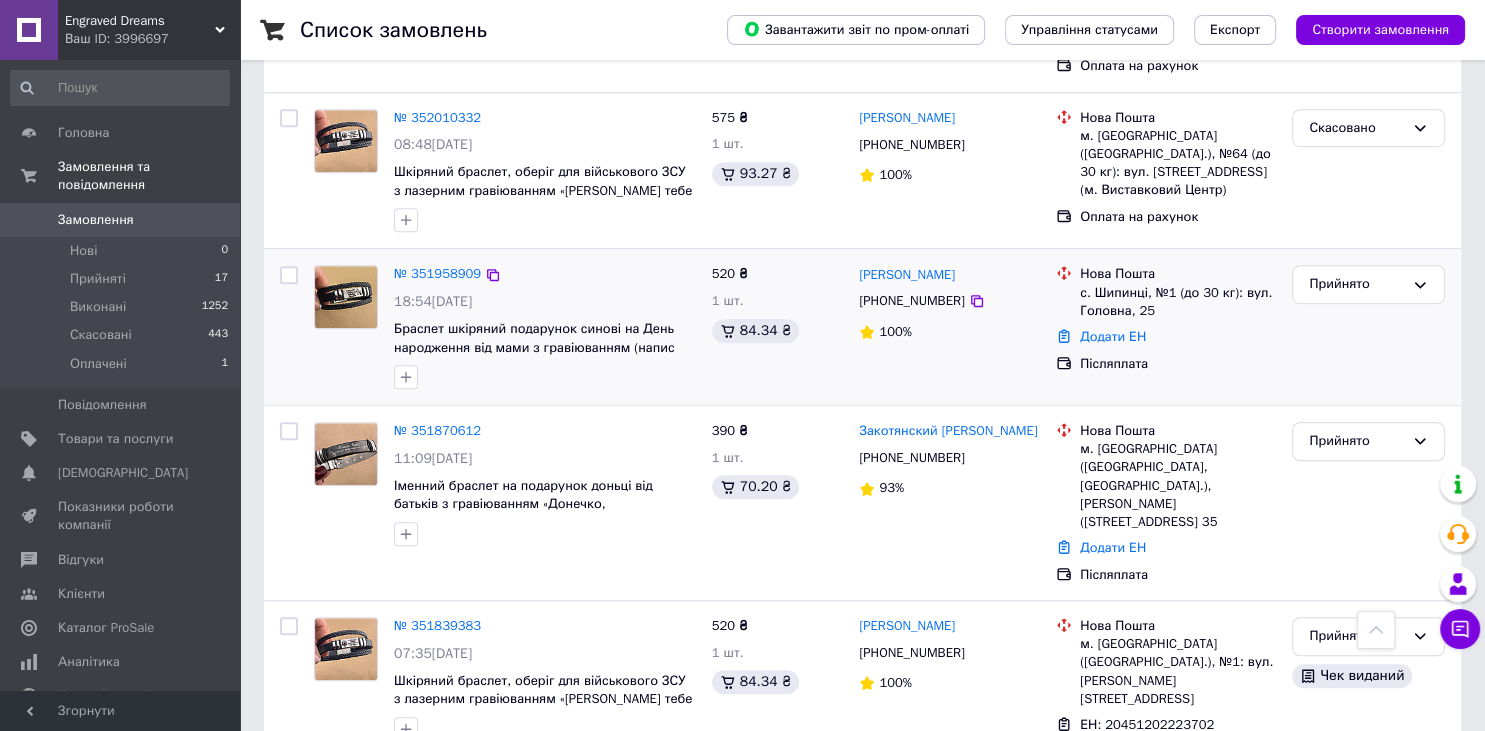 scroll, scrollTop: 1267, scrollLeft: 0, axis: vertical 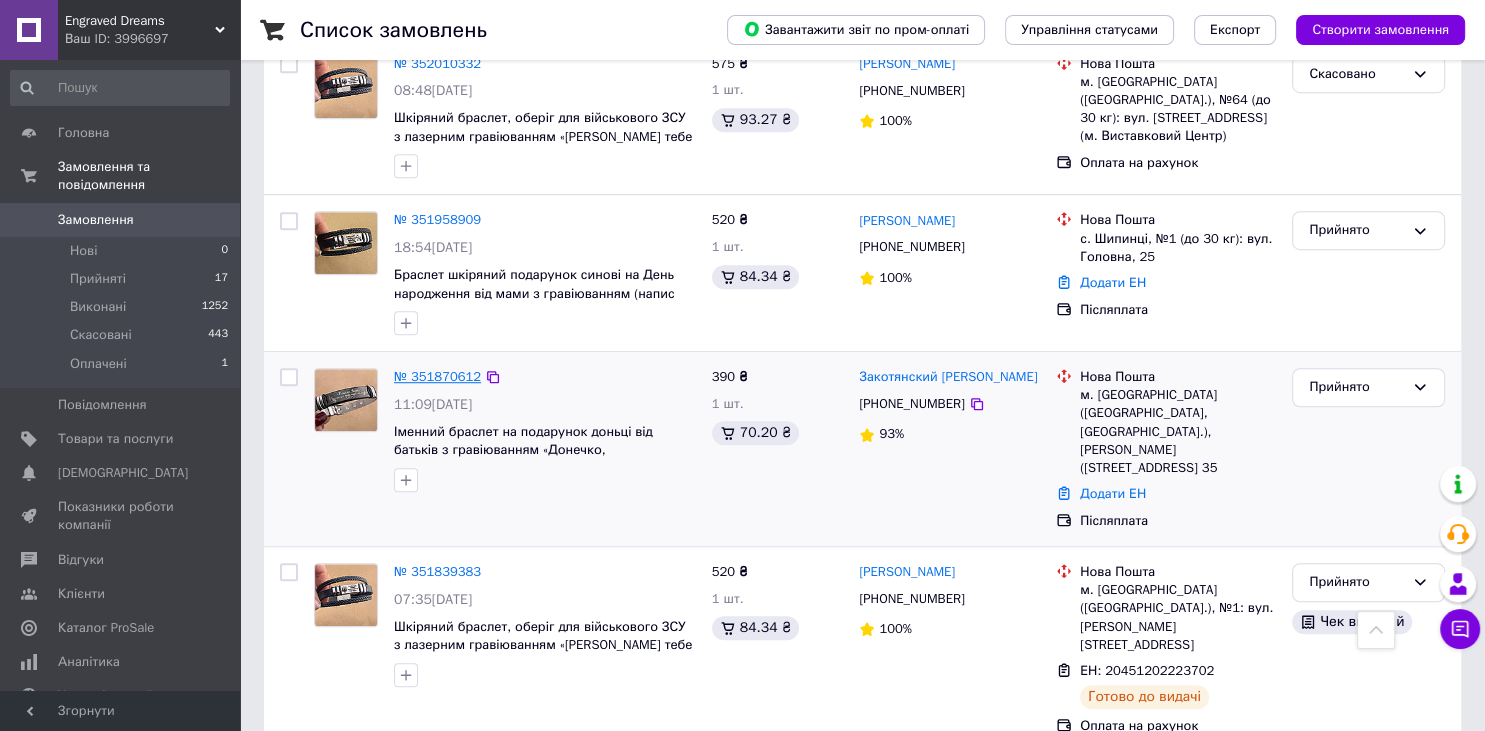 click on "№ 351870612" at bounding box center (437, 376) 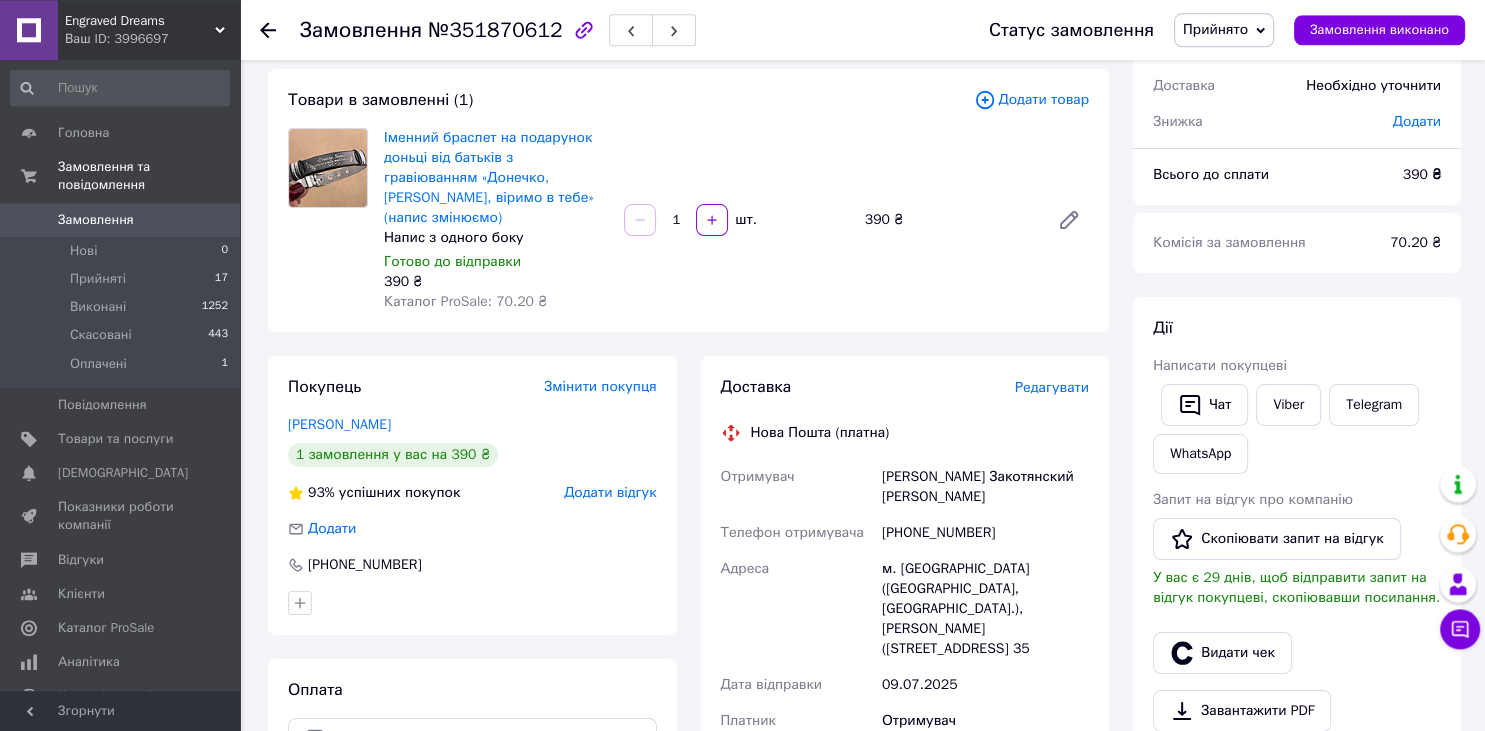 scroll, scrollTop: 0, scrollLeft: 0, axis: both 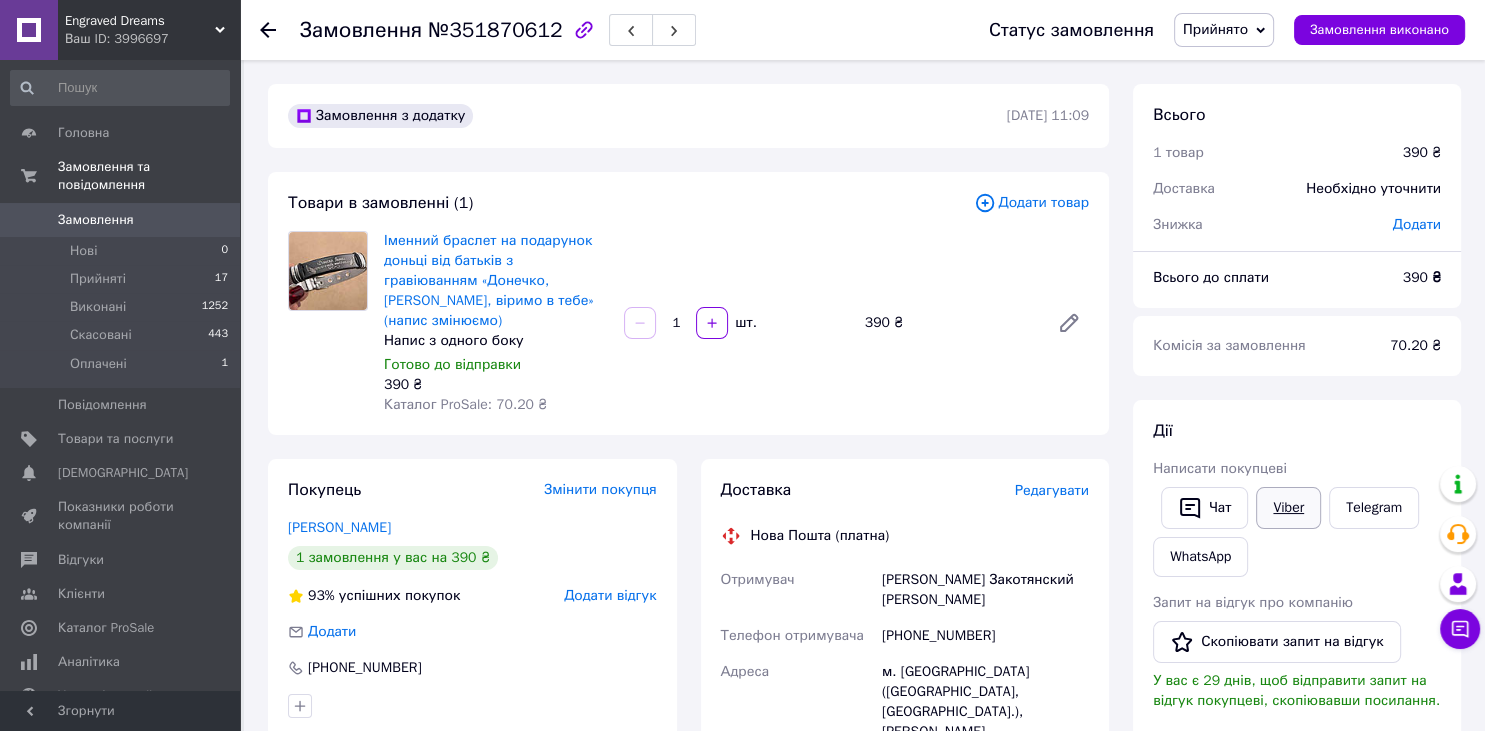 click on "Viber" at bounding box center (1288, 508) 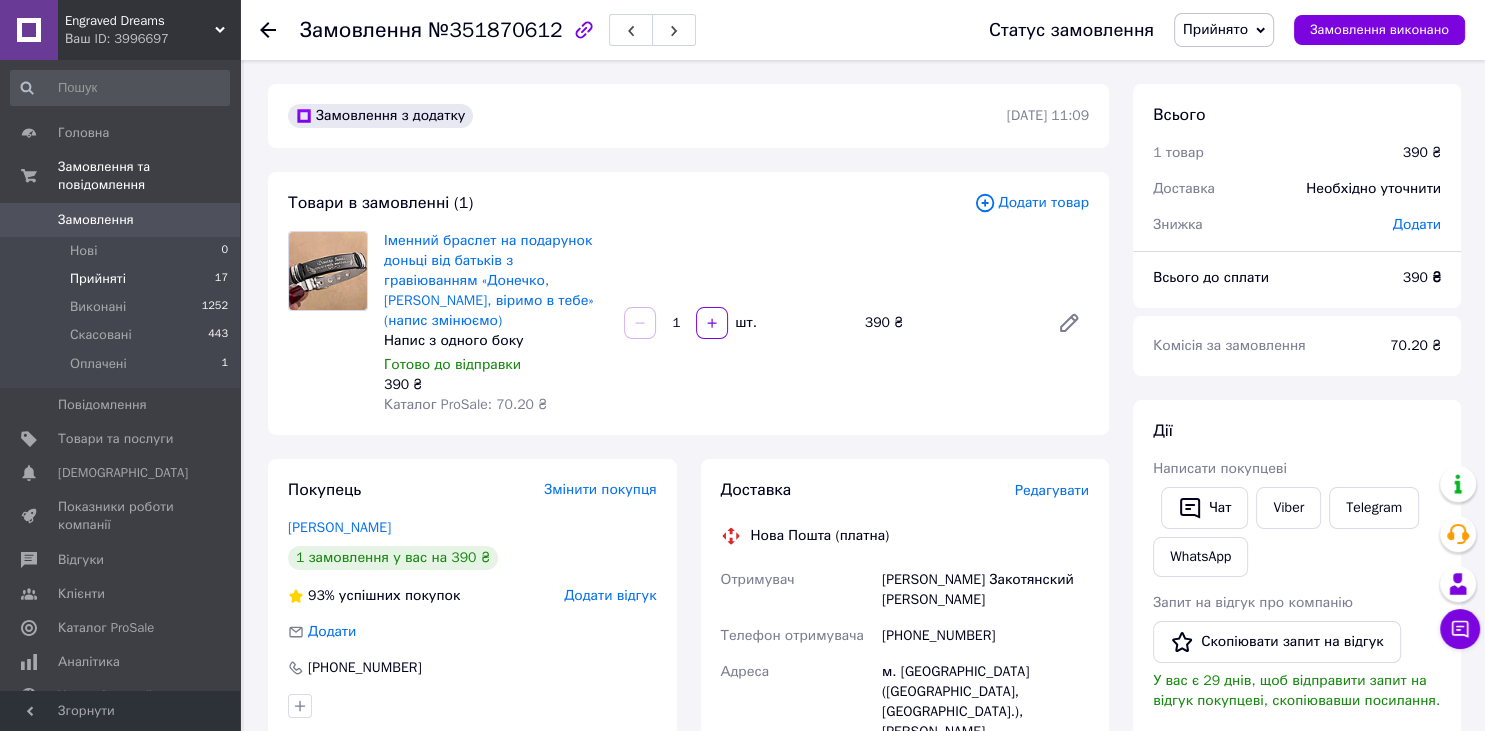 click on "Прийняті" at bounding box center [98, 279] 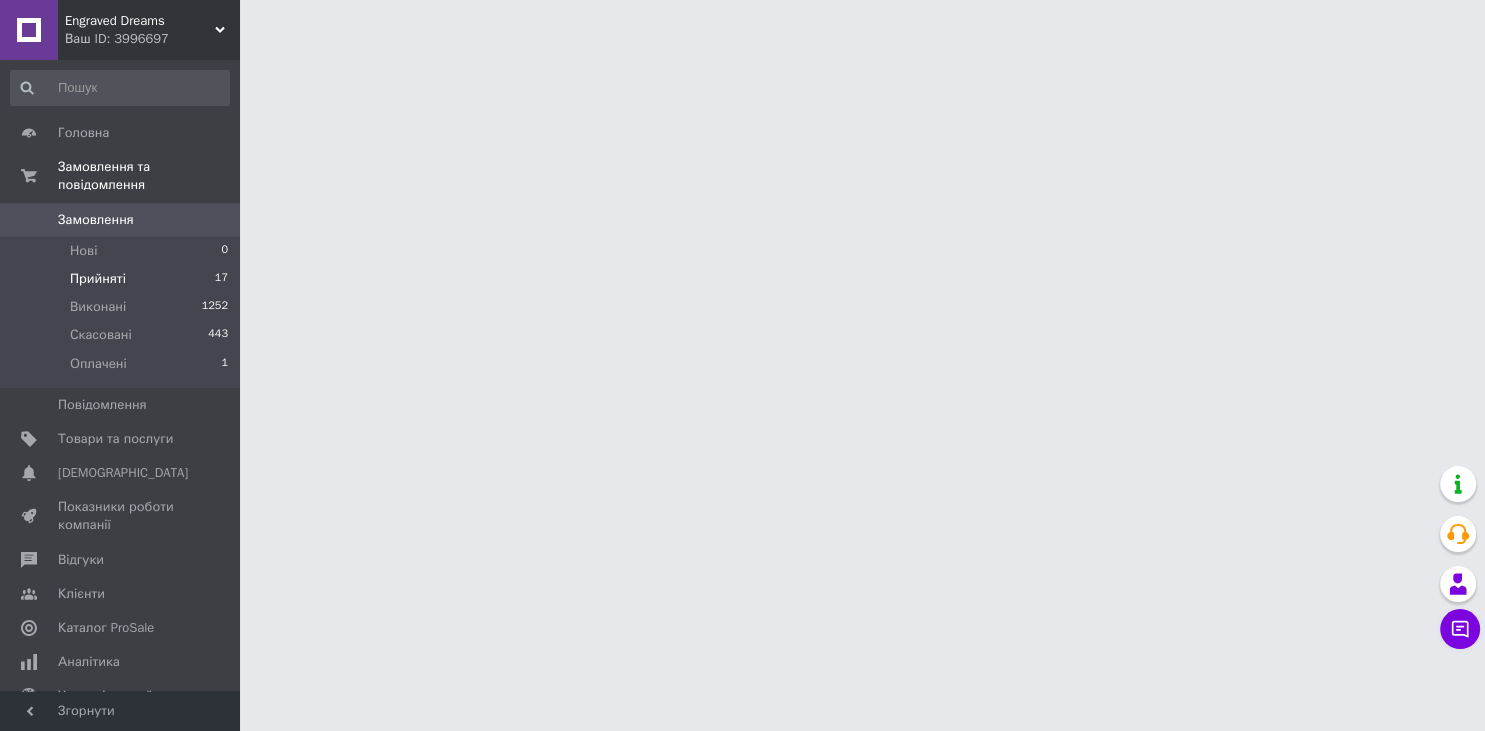 click on "Прийняті" at bounding box center [98, 279] 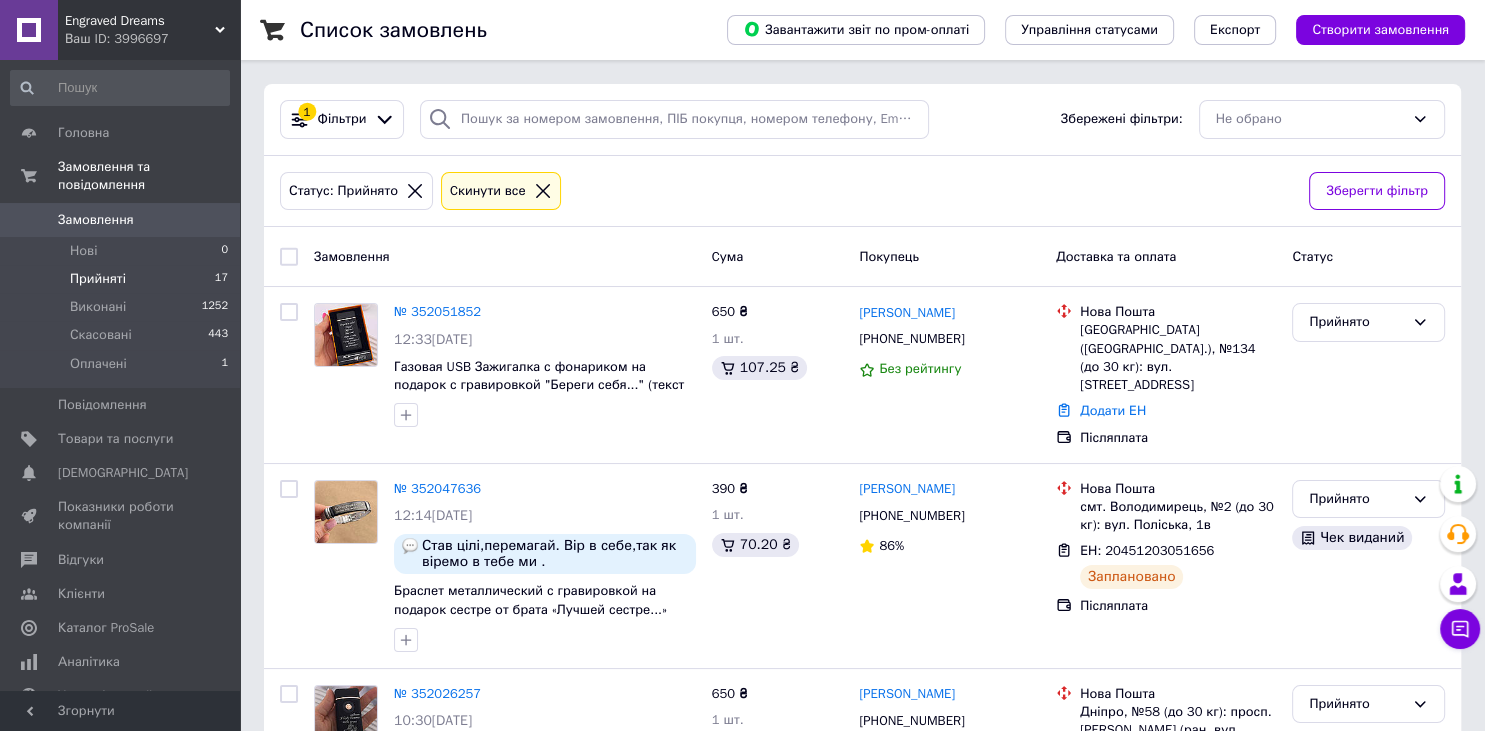 click on "Статус: Прийнято Cкинути все" at bounding box center [786, 191] 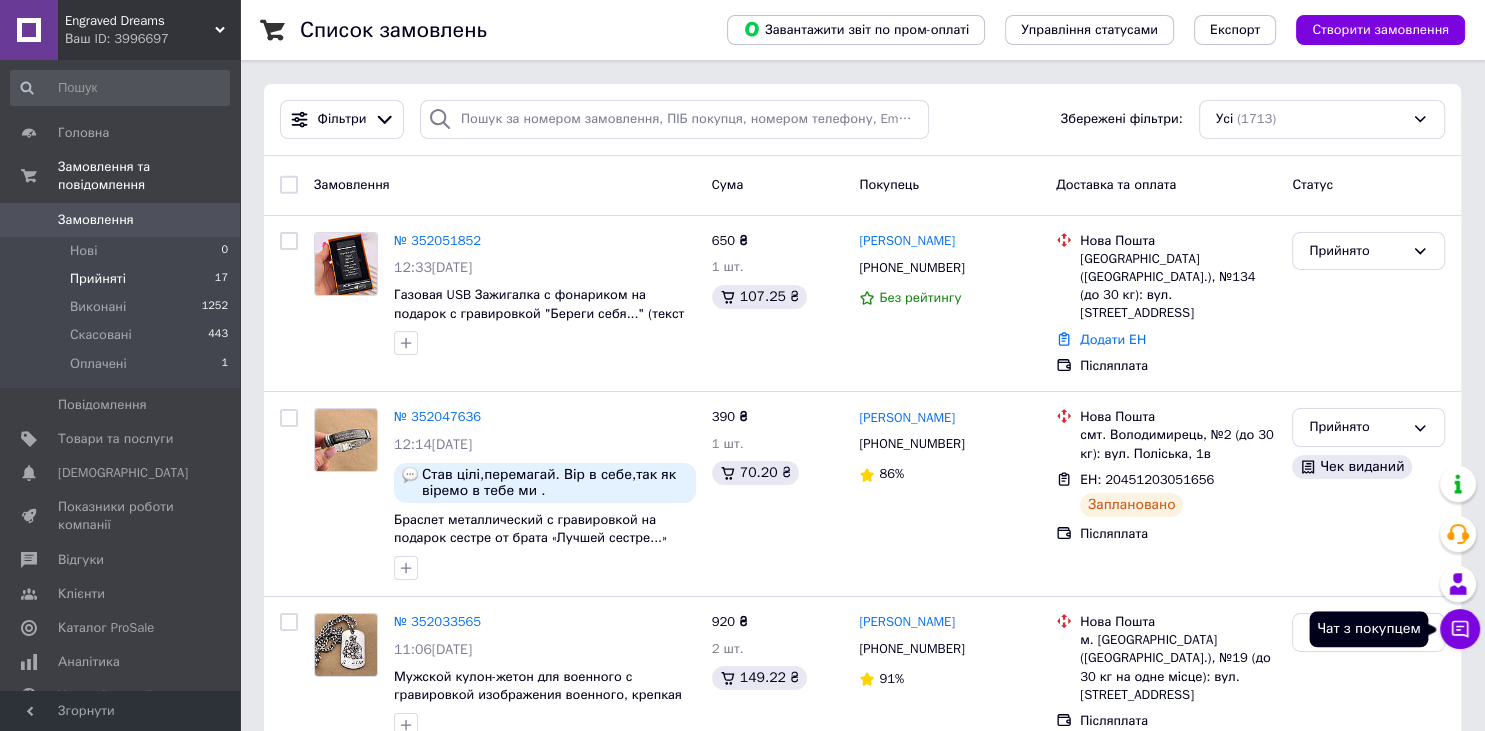 click on "Чат з покупцем" at bounding box center (1460, 629) 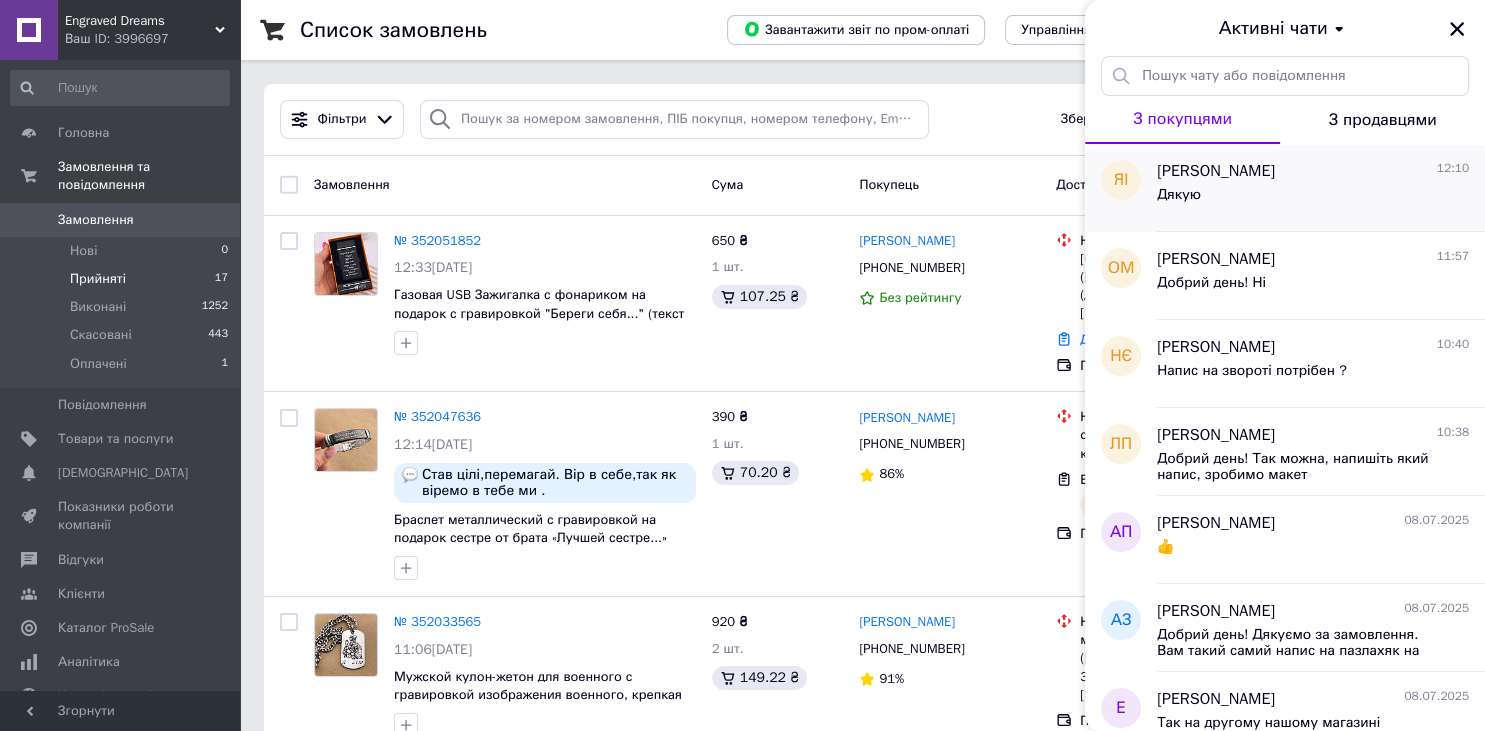 click on "Дякую" at bounding box center (1313, 199) 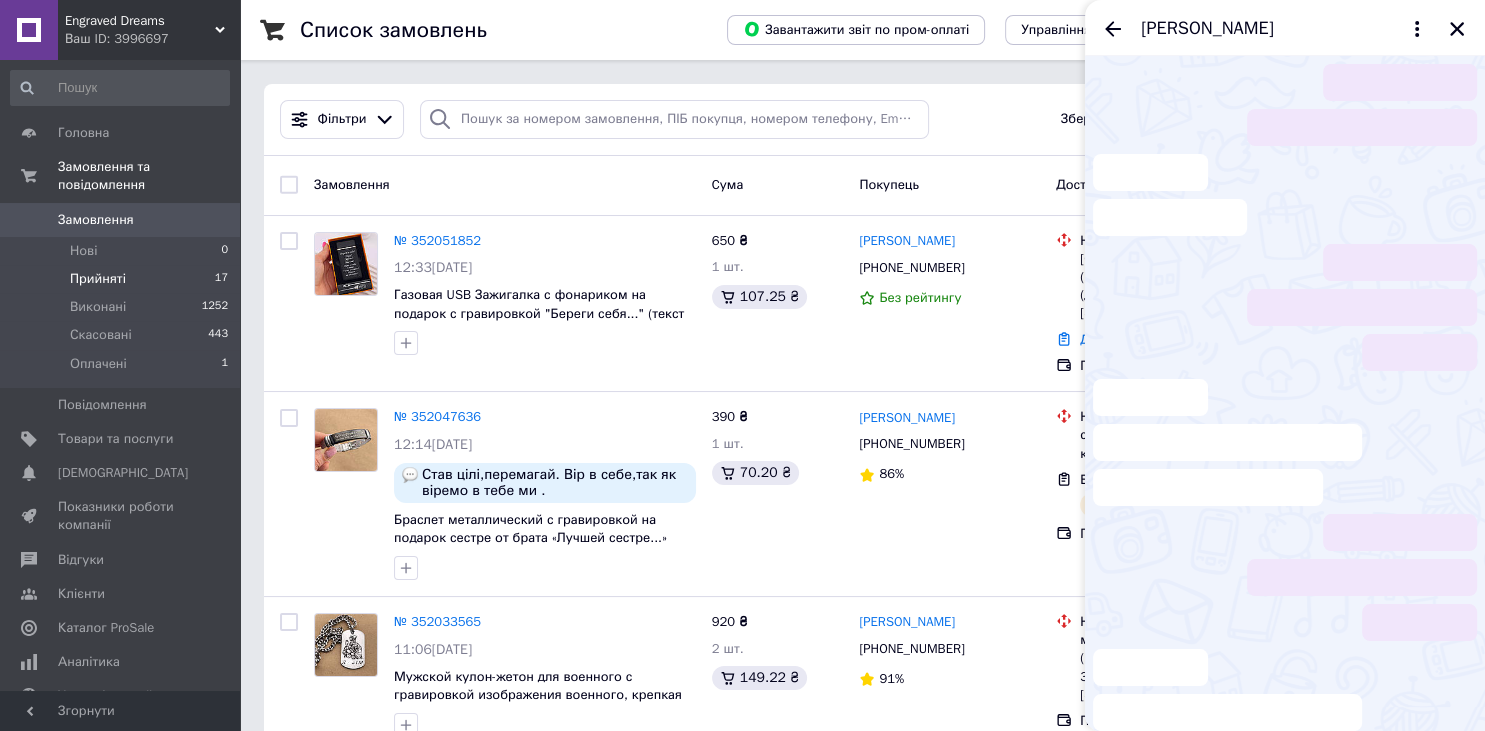scroll, scrollTop: 1166, scrollLeft: 0, axis: vertical 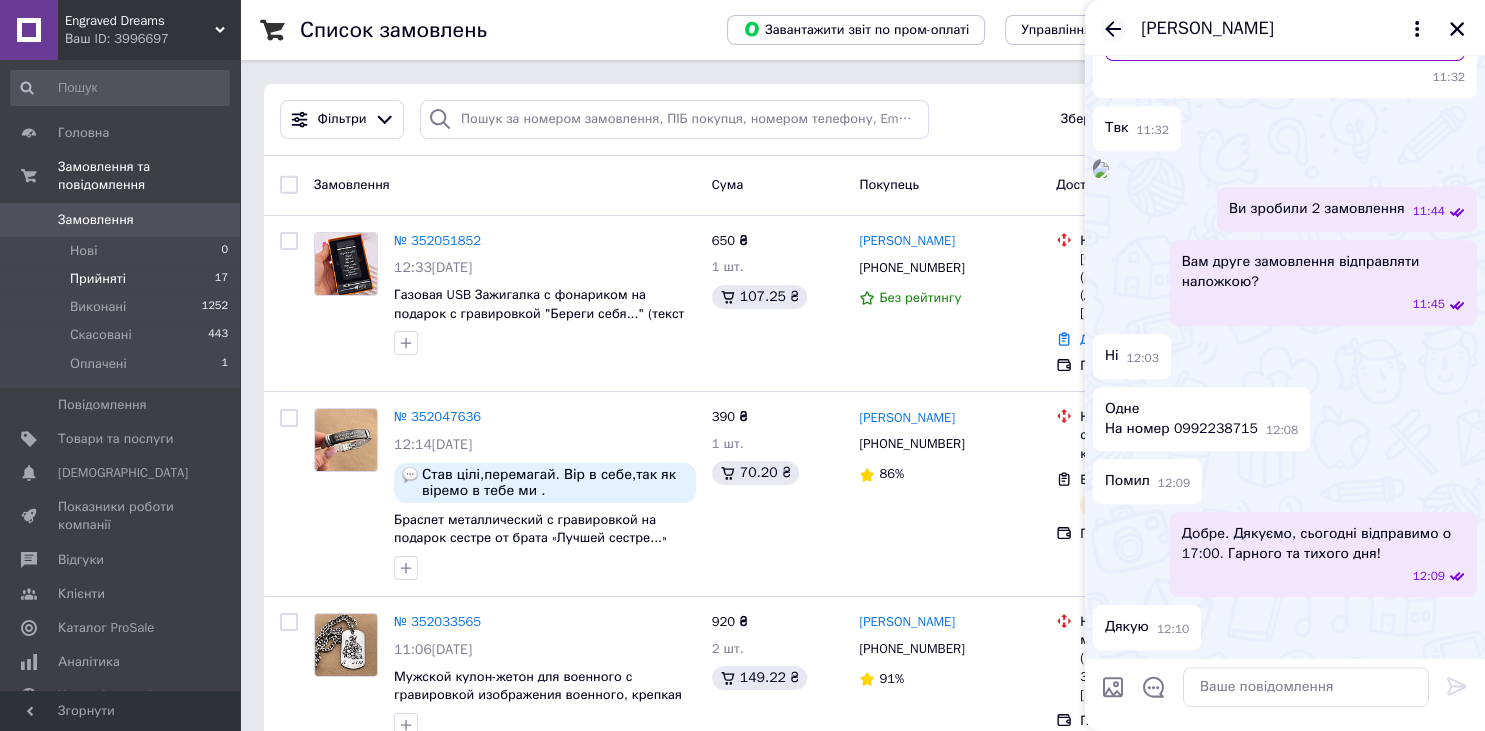 click 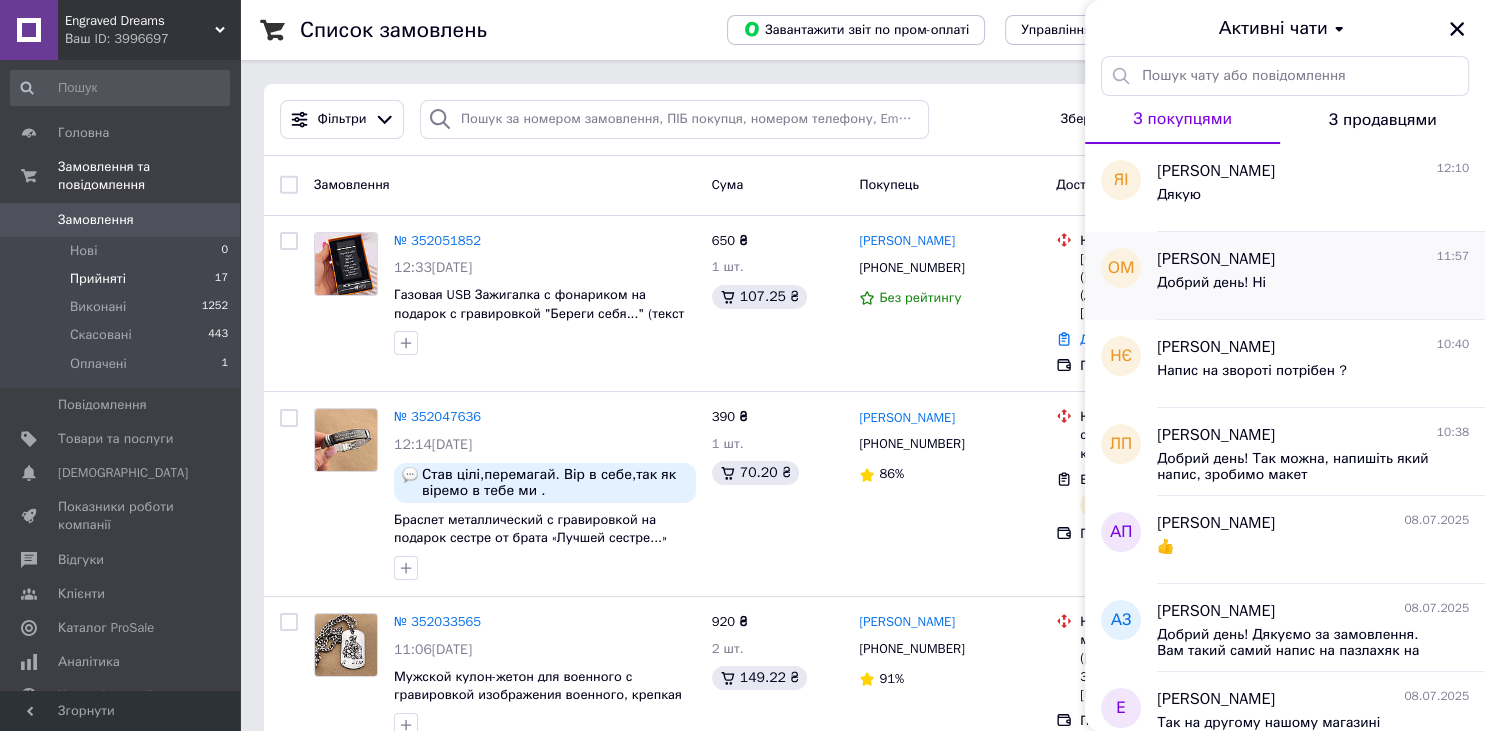 click on "Оля Мороз 11:57" at bounding box center [1313, 259] 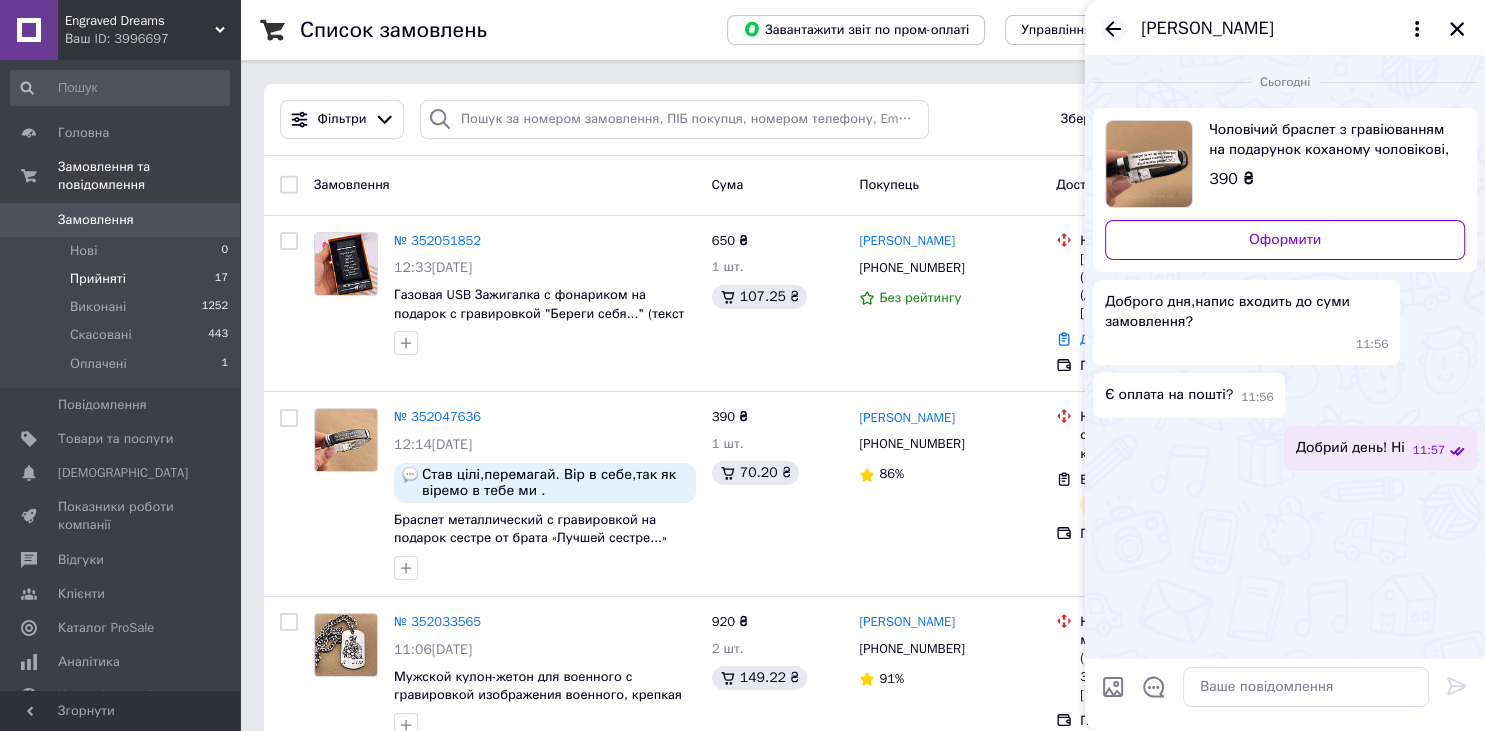 click 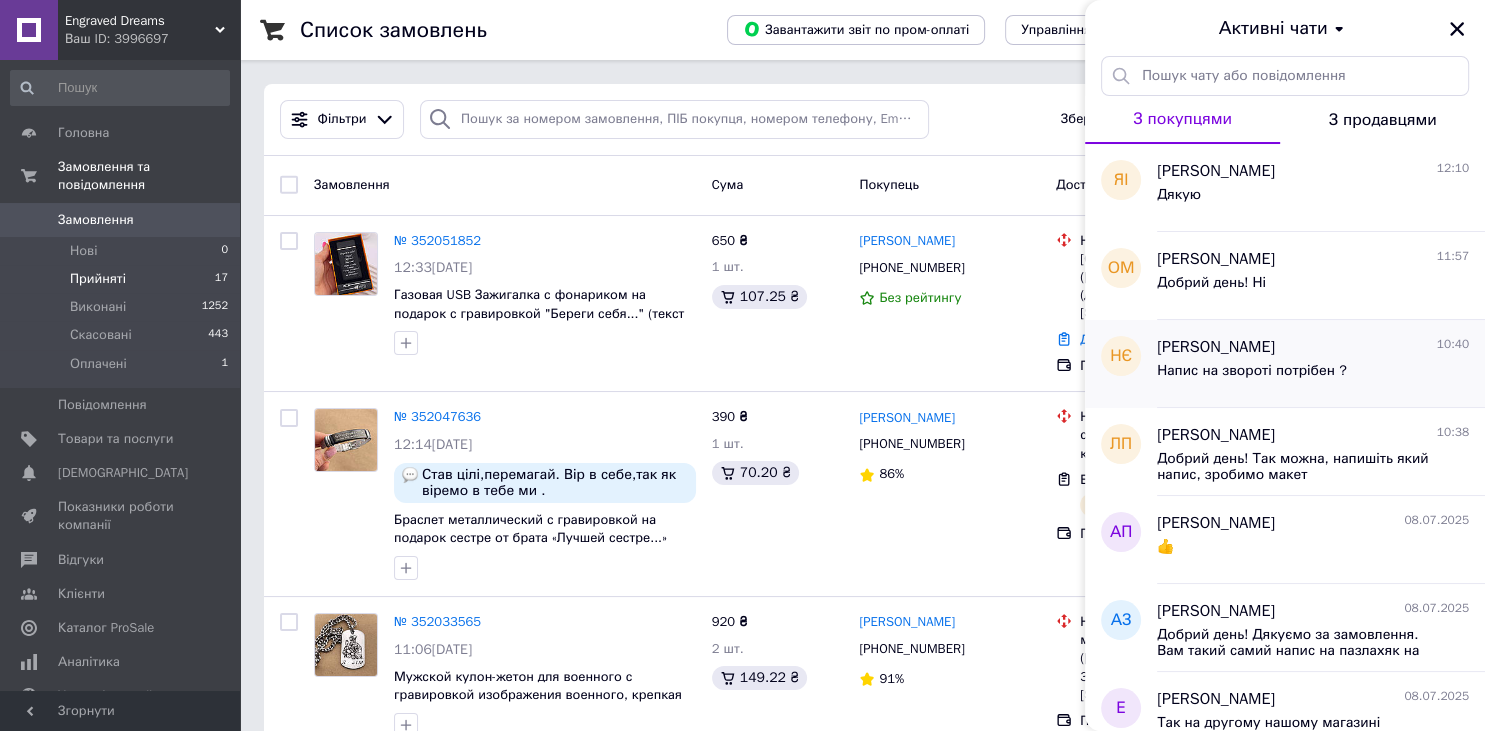 click on "Напис на звороті потрібен ?" at bounding box center [1252, 371] 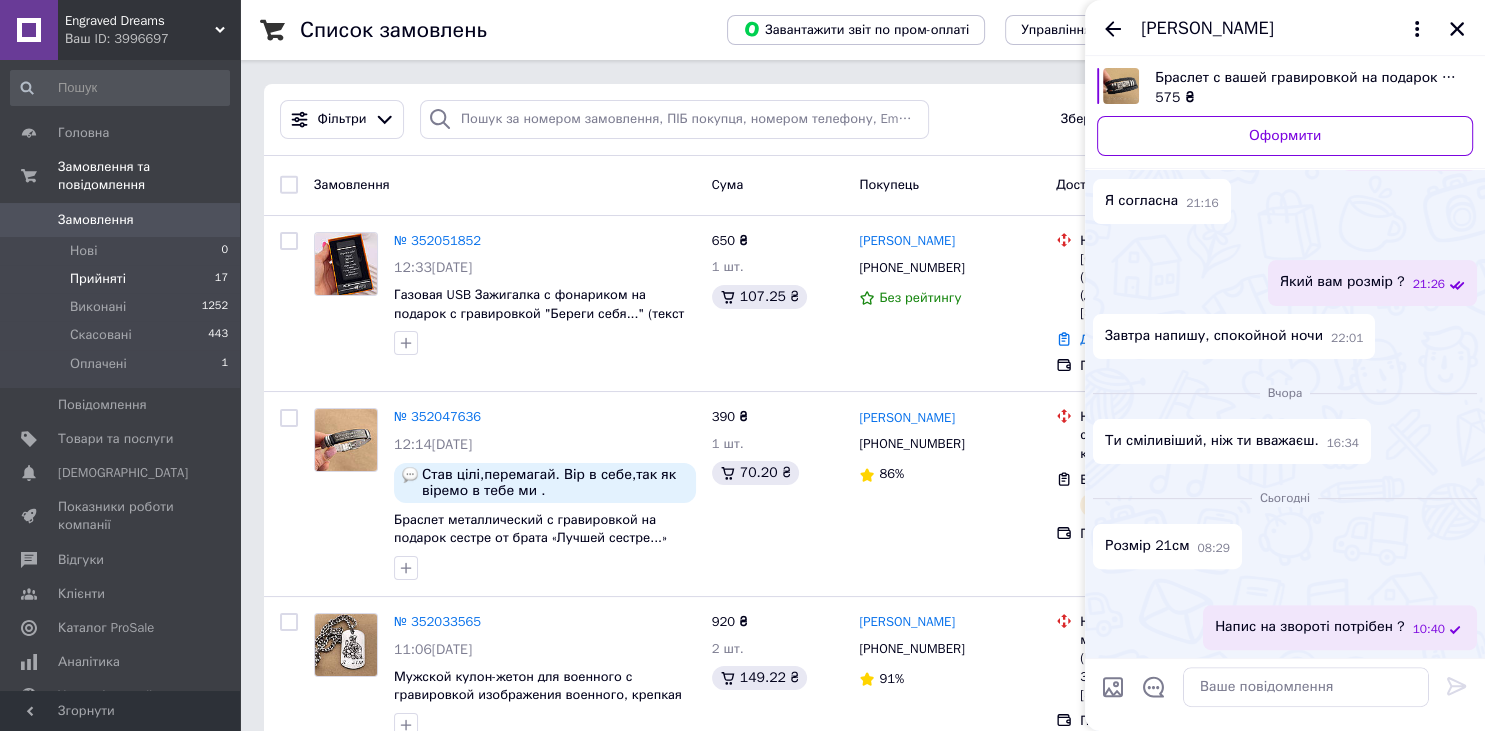 scroll, scrollTop: 817, scrollLeft: 0, axis: vertical 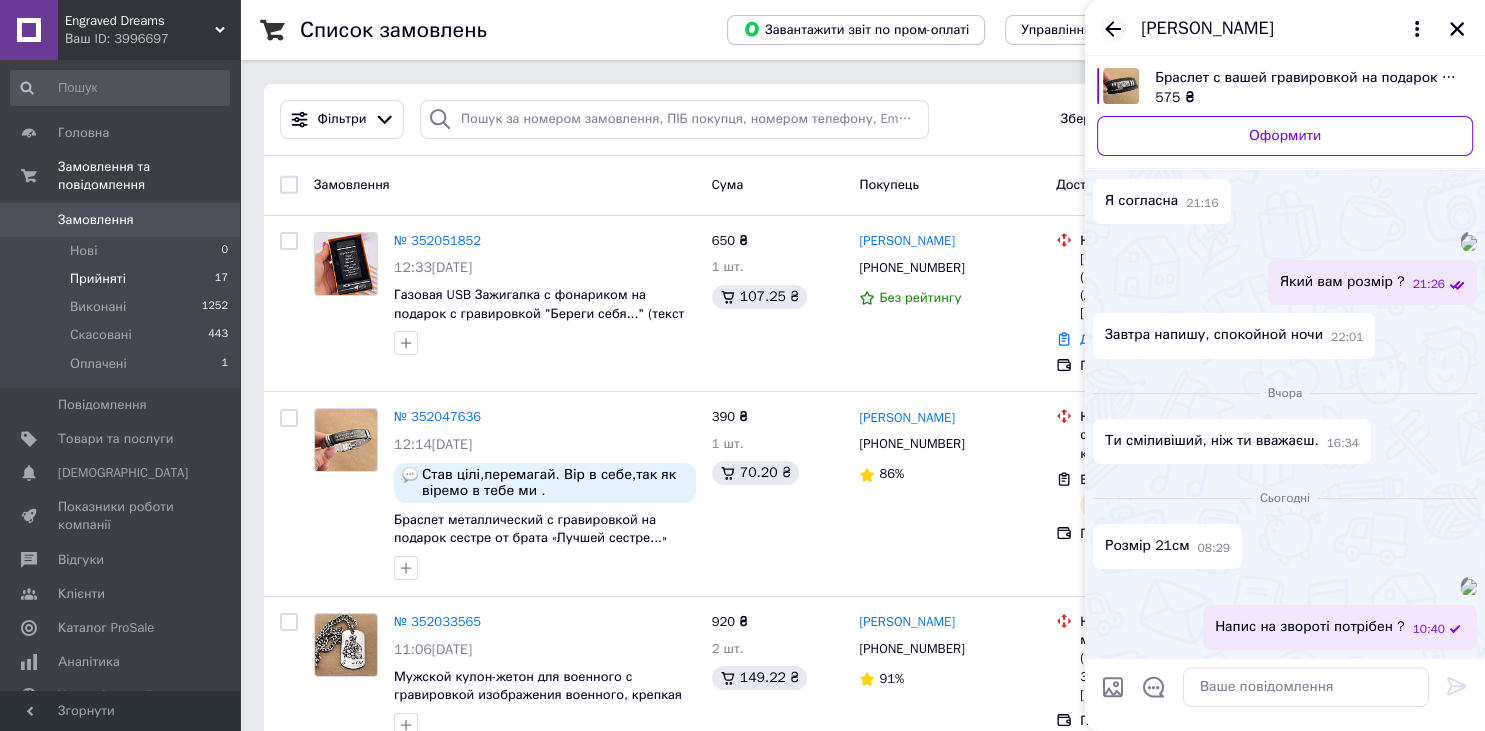 click 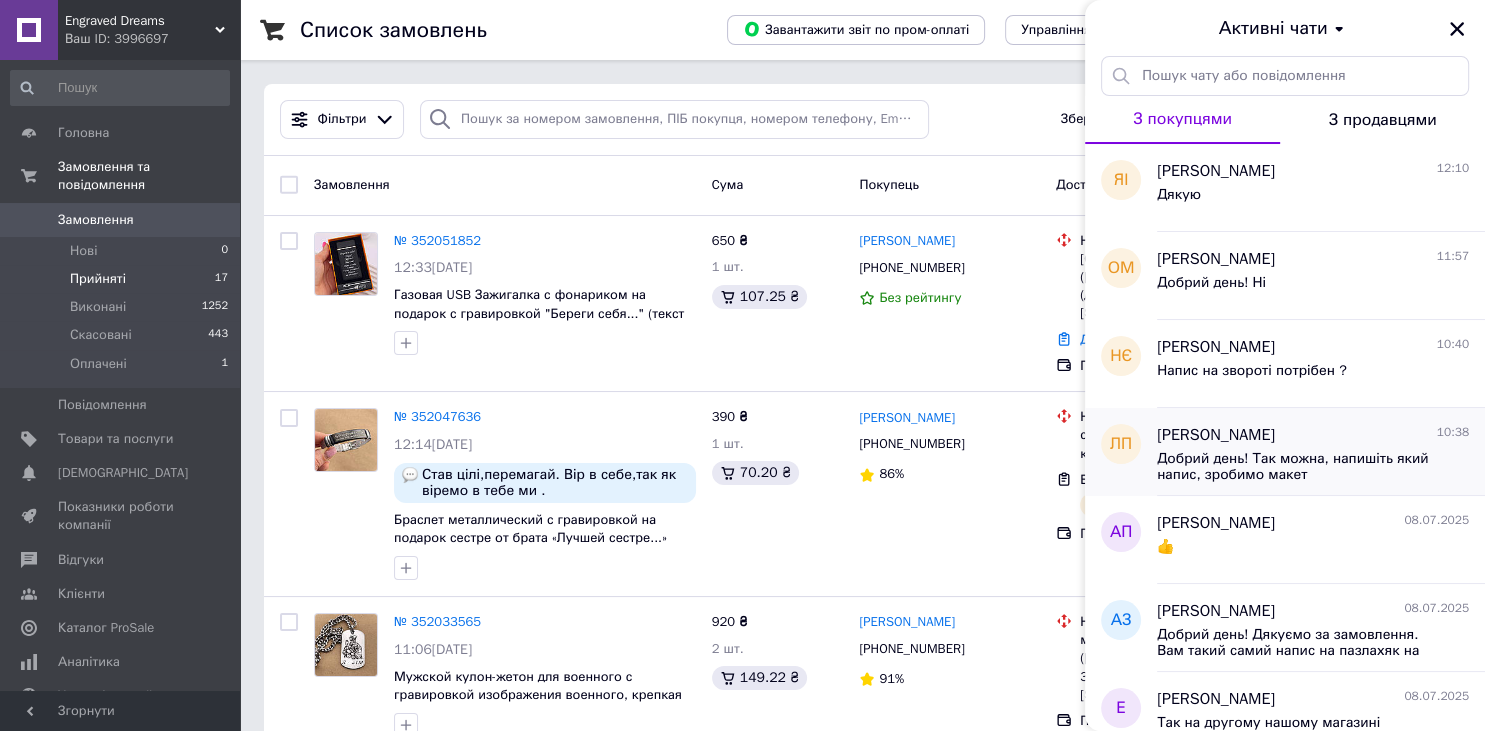 click on "Добрий день! Так можна, напишіть який напис, зробимо макет" at bounding box center (1299, 467) 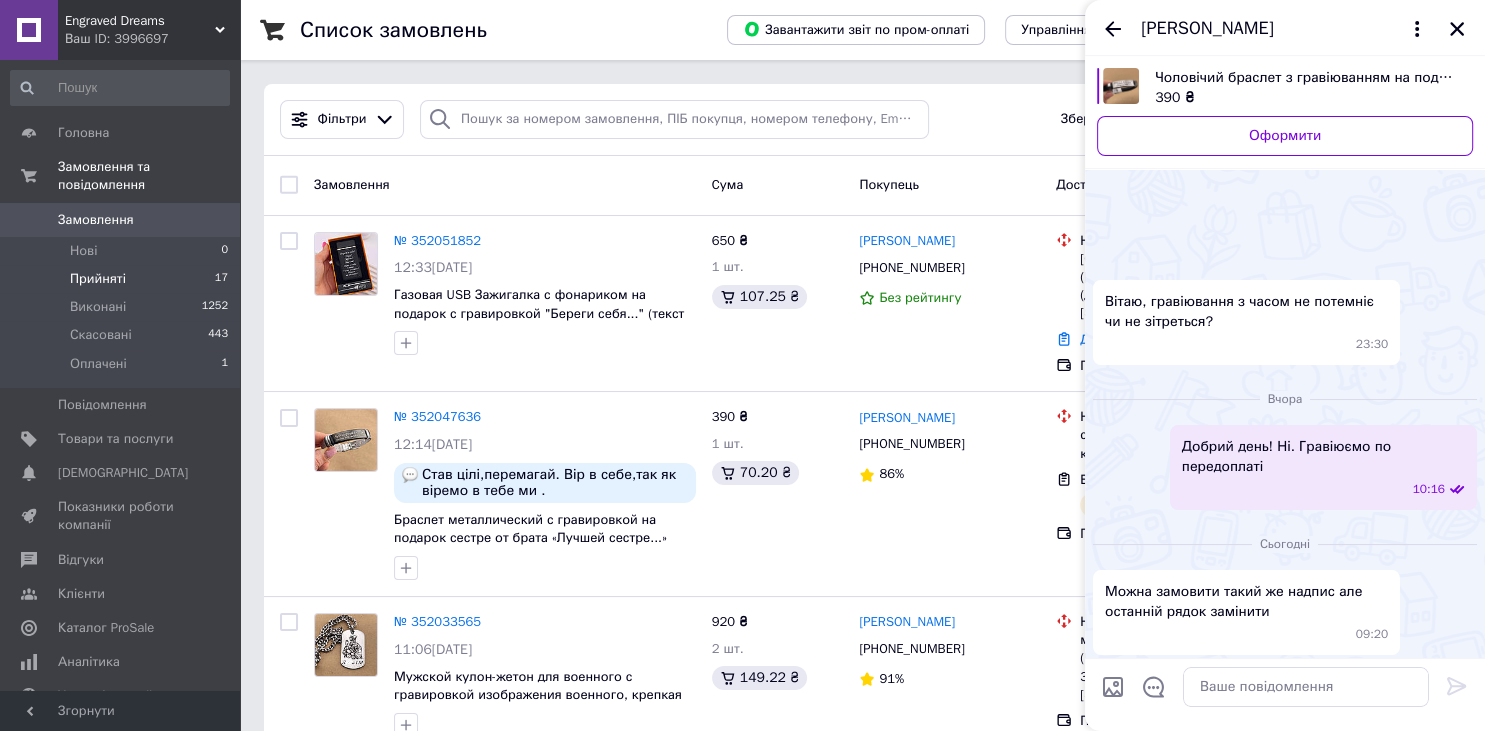scroll, scrollTop: 98, scrollLeft: 0, axis: vertical 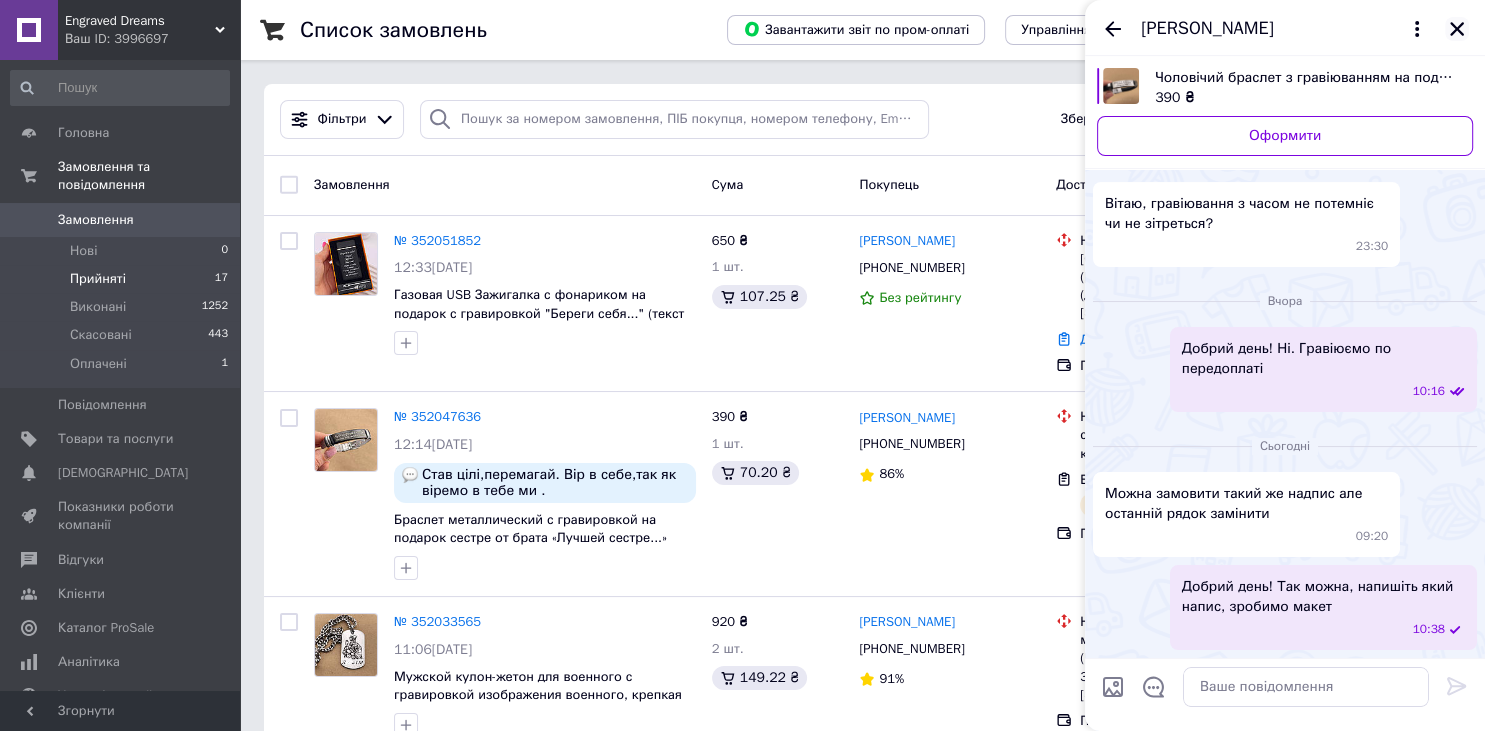 click 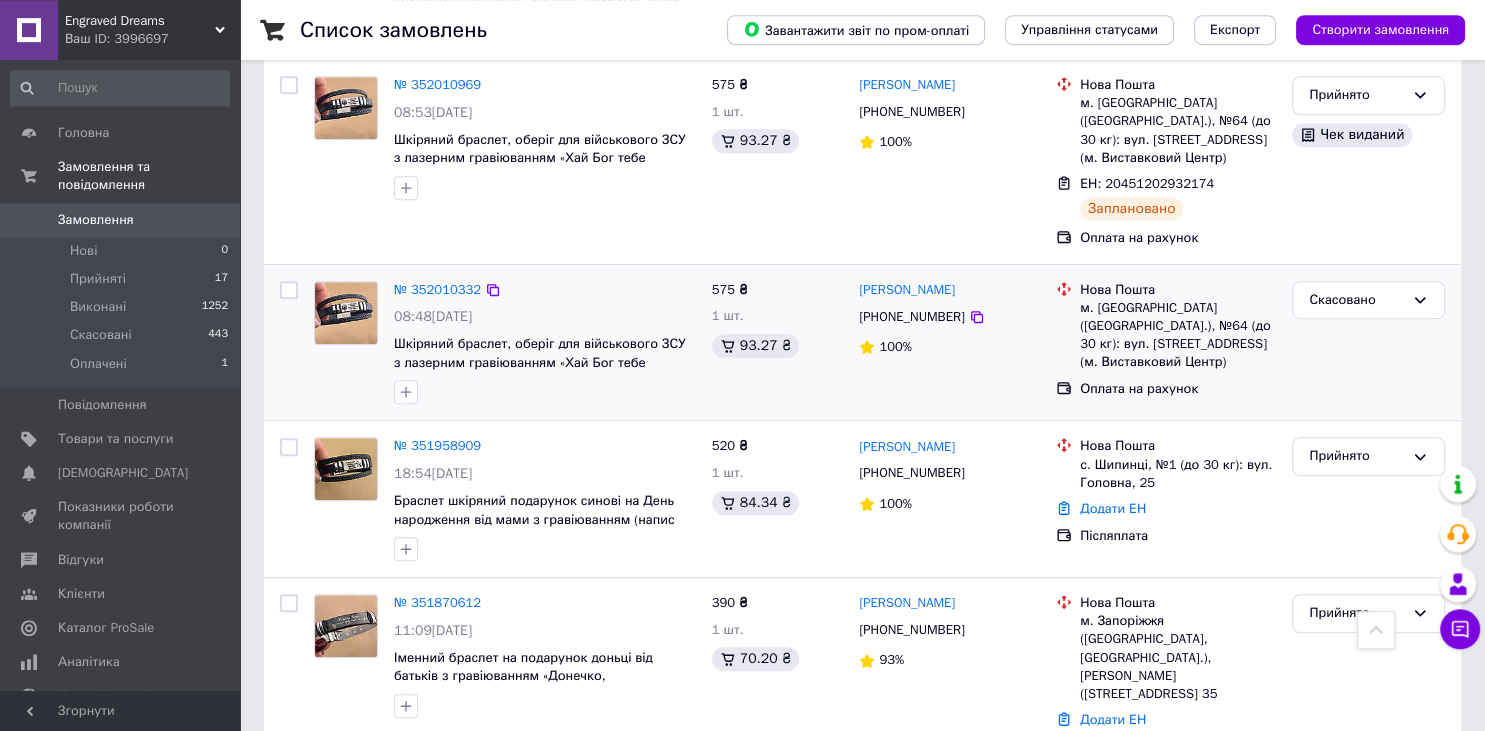 scroll, scrollTop: 1056, scrollLeft: 0, axis: vertical 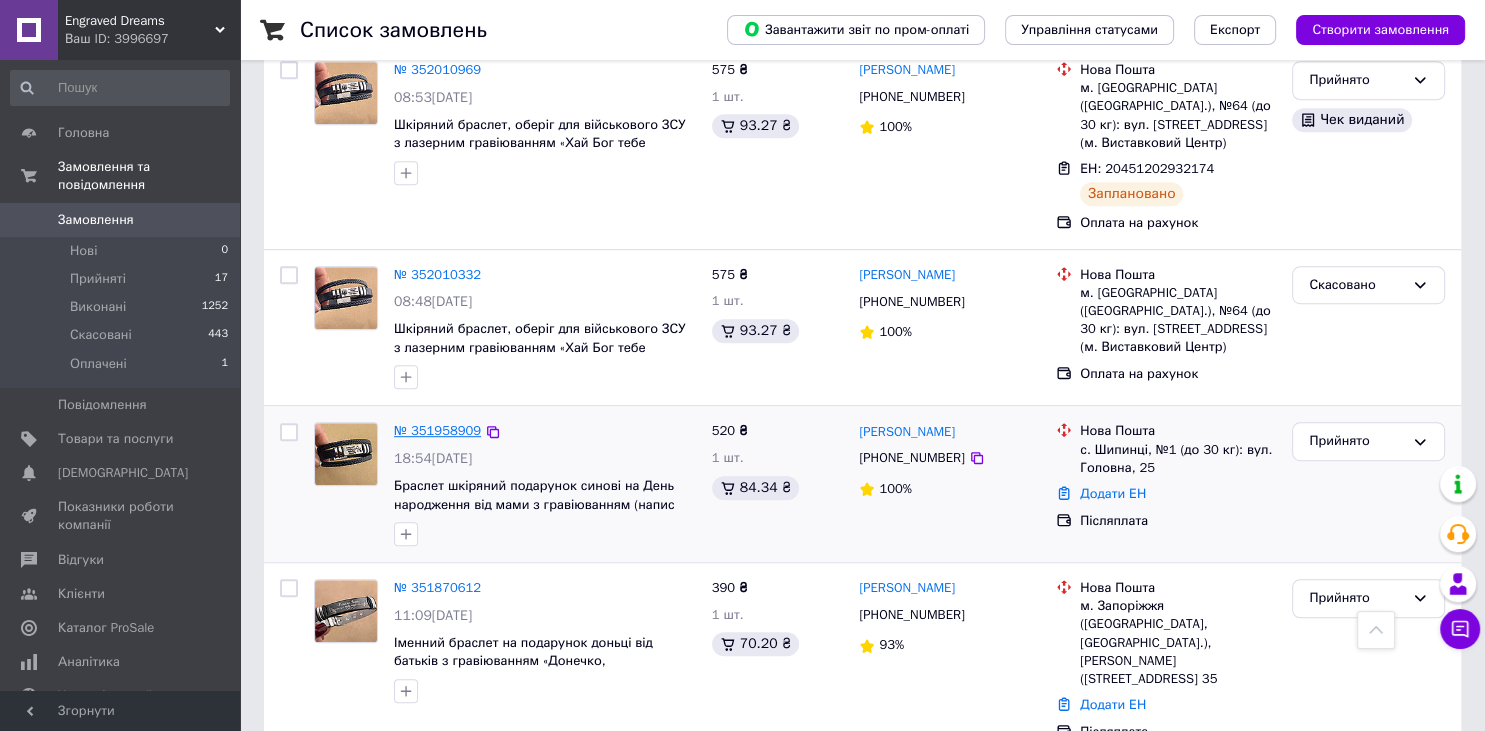 click on "№ 351958909" at bounding box center [437, 430] 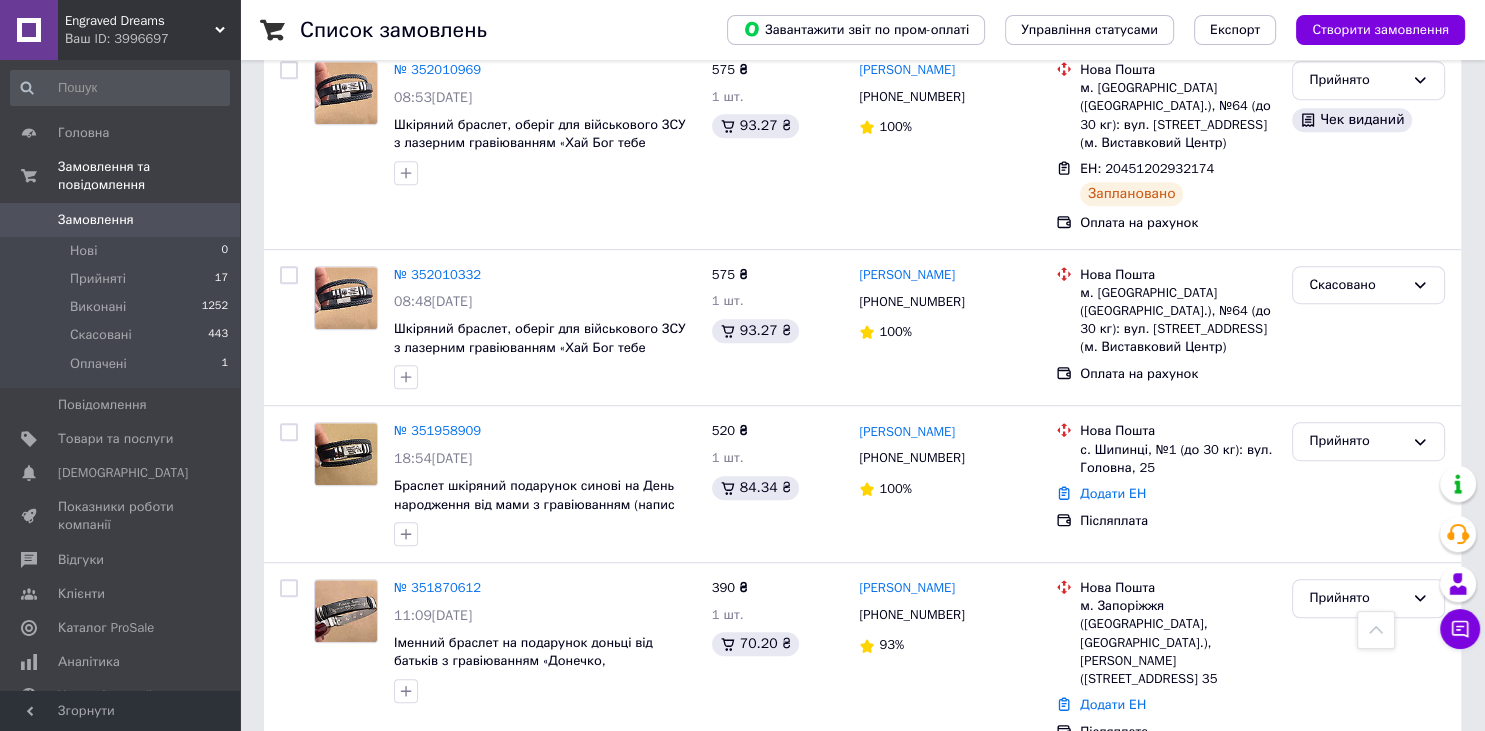 scroll, scrollTop: 0, scrollLeft: 0, axis: both 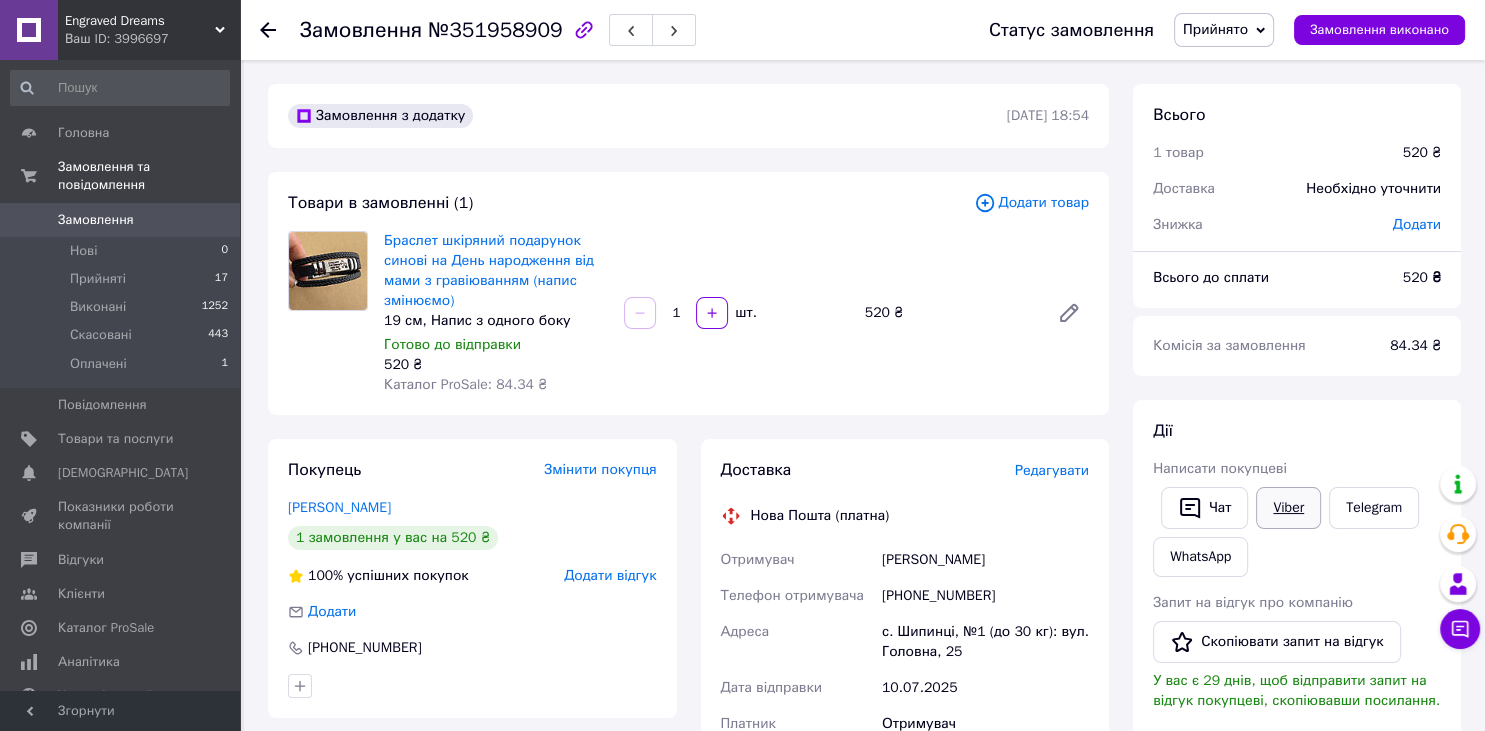 click on "Viber" at bounding box center [1288, 508] 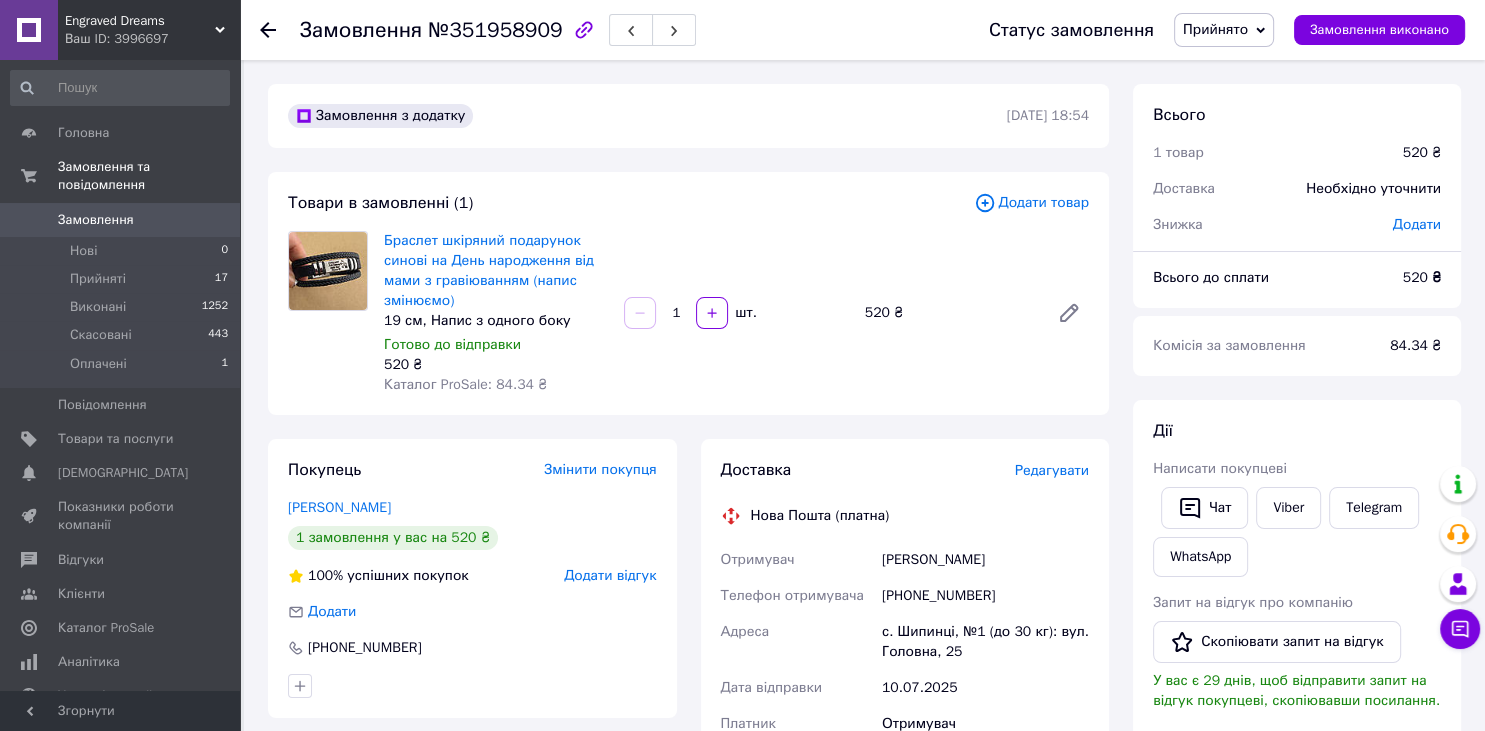 scroll, scrollTop: 316, scrollLeft: 0, axis: vertical 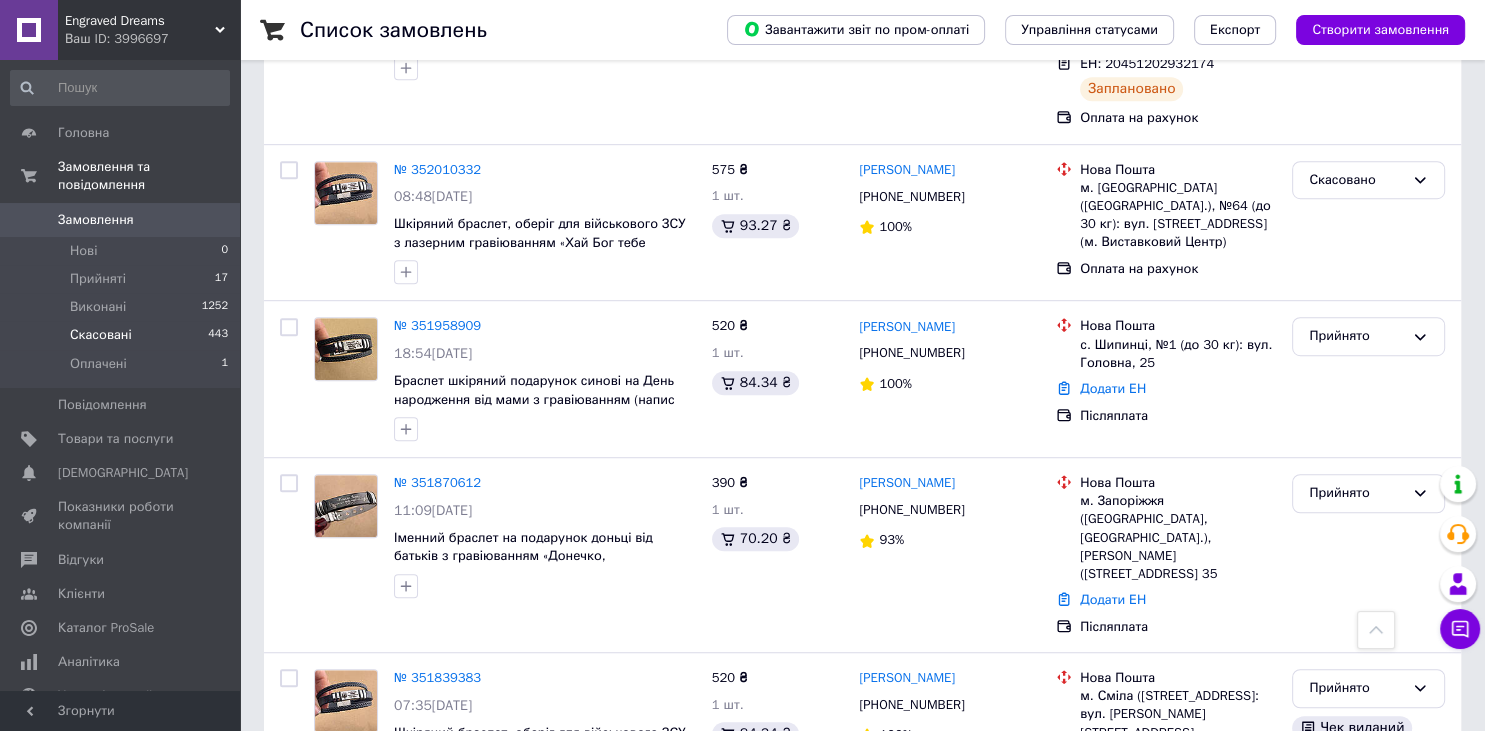 click on "Скасовані" at bounding box center (101, 335) 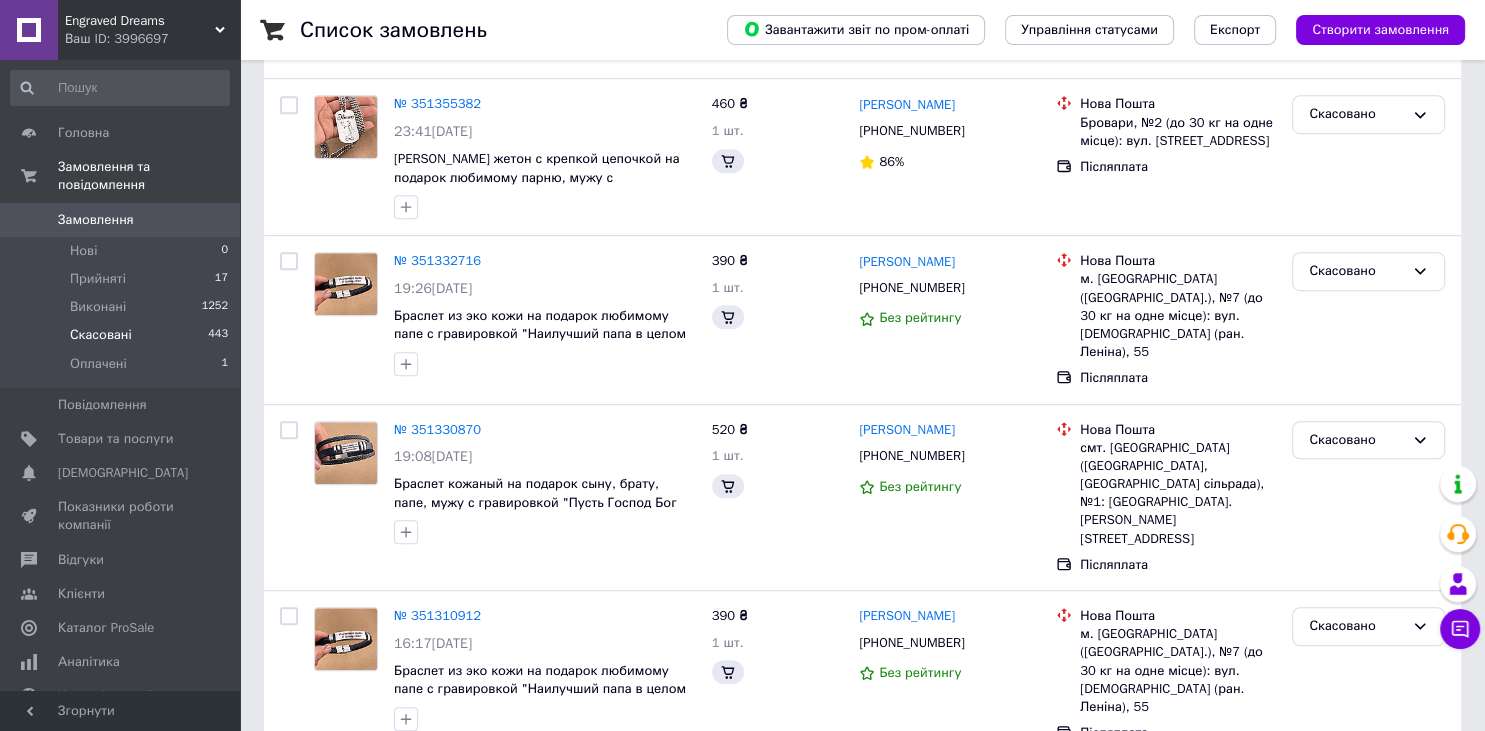scroll, scrollTop: 0, scrollLeft: 0, axis: both 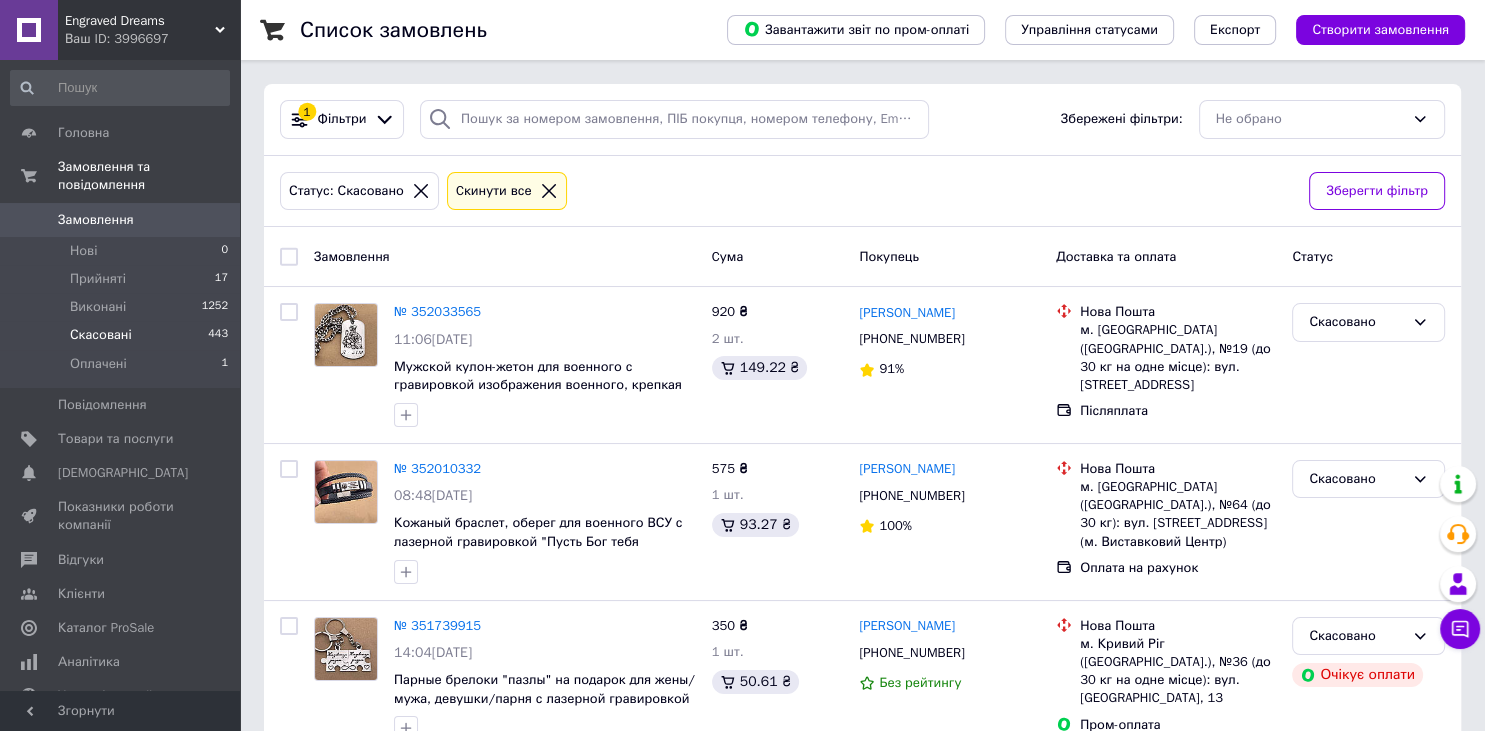 click on "Статус: Скасовано Cкинути все" at bounding box center [786, 191] 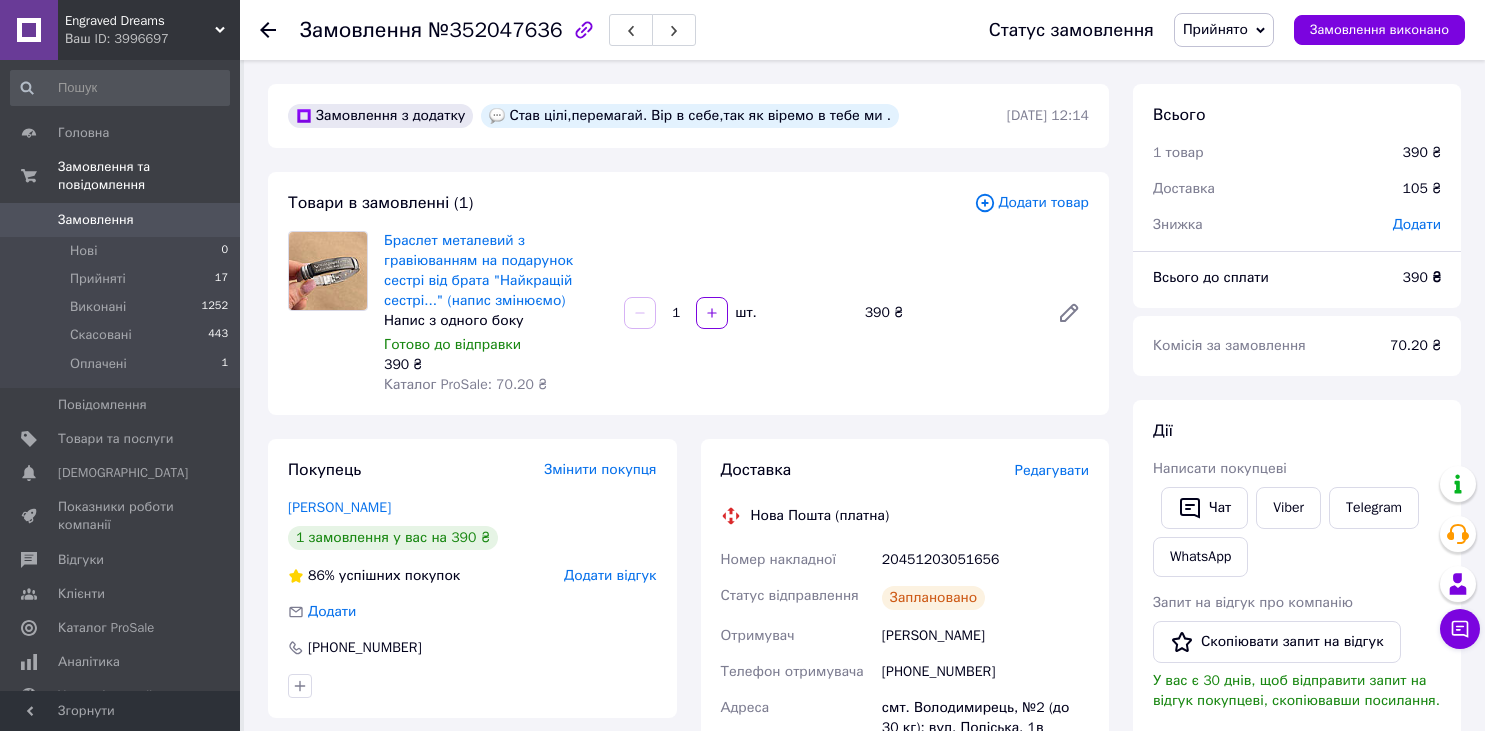 scroll, scrollTop: 528, scrollLeft: 0, axis: vertical 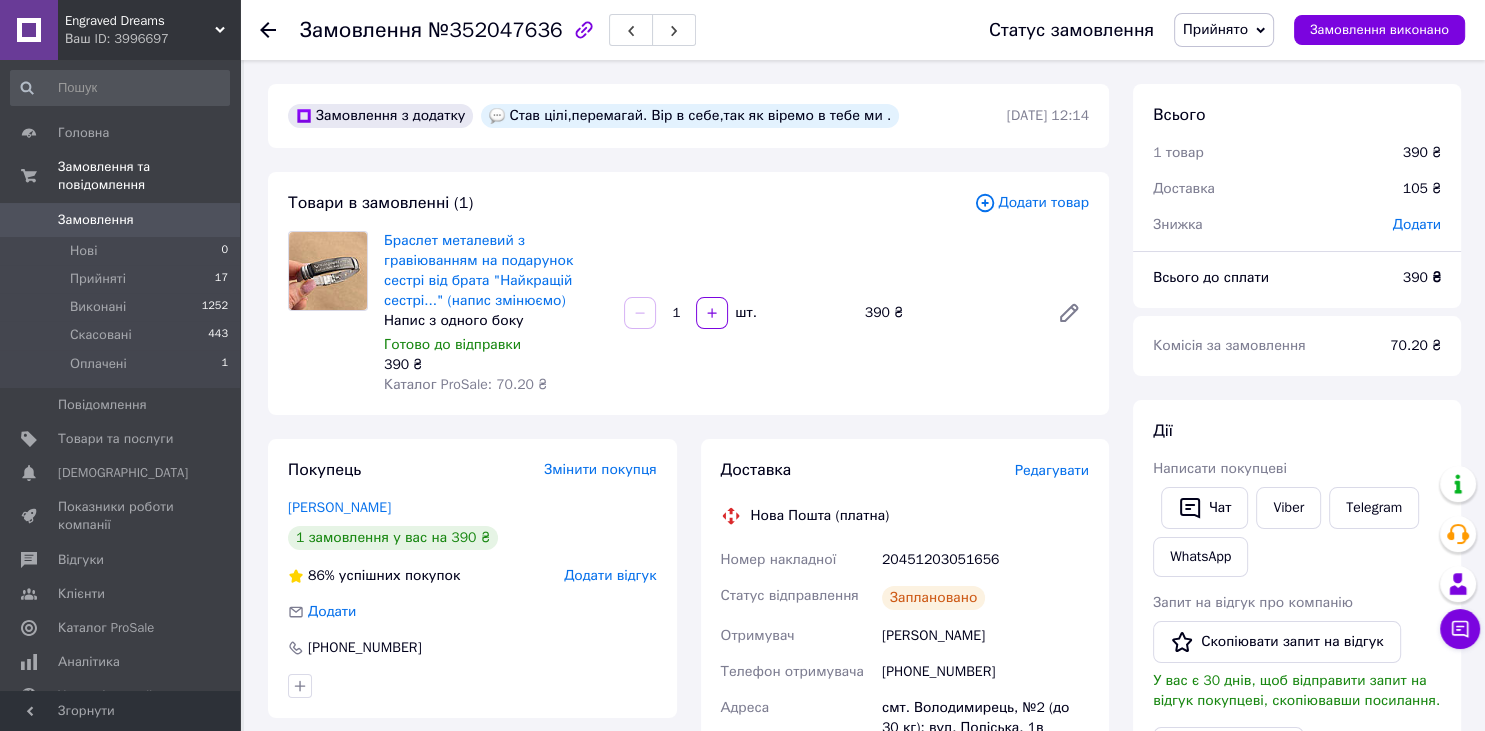 click on "Браслет металевий з гравіюванням на подарунок сестрі від брата "Найкращій сестрі..." (напис змінюємо) Напис з одного боку Готово до відправки 390 ₴ Каталог ProSale: 70.20 ₴  1   шт. 390 ₴" at bounding box center [736, 313] 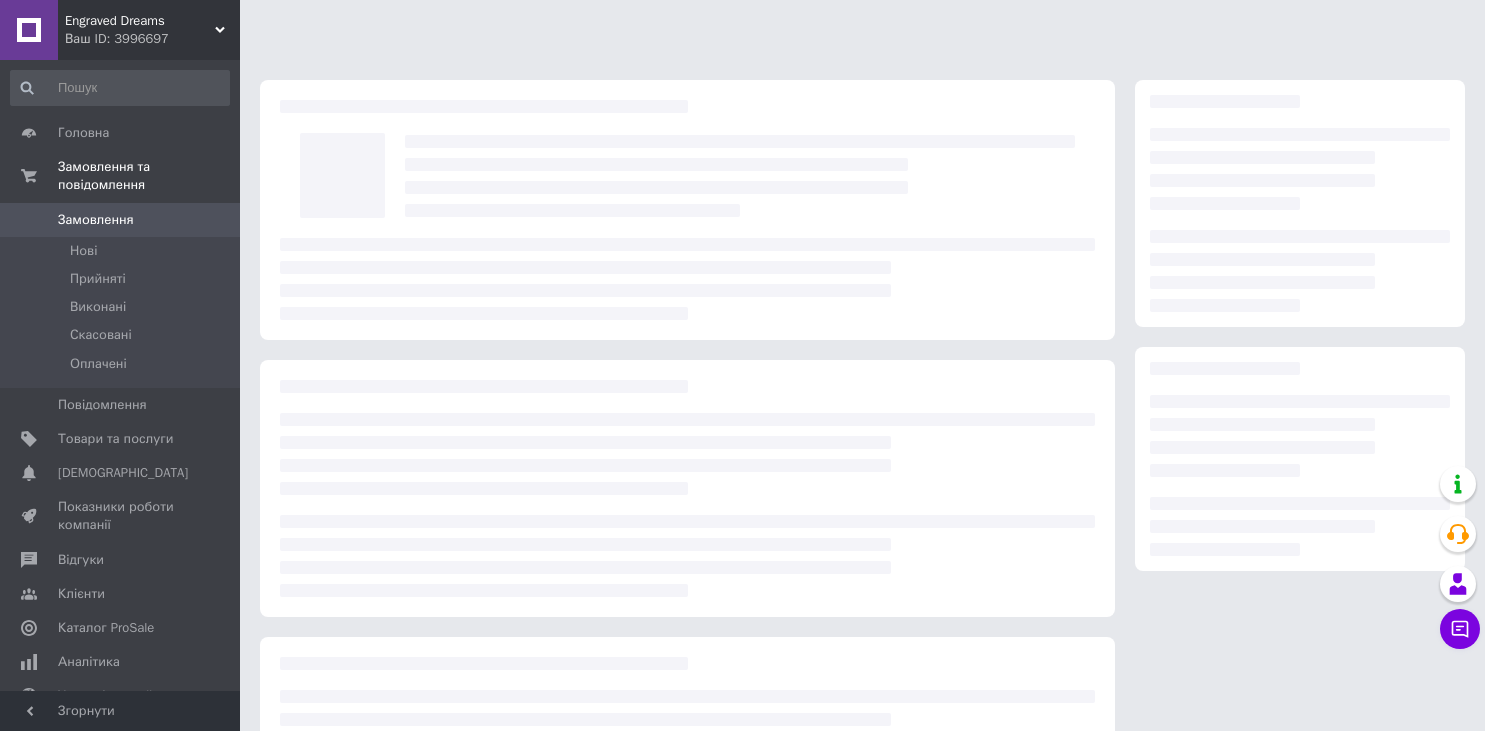 scroll, scrollTop: 0, scrollLeft: 0, axis: both 